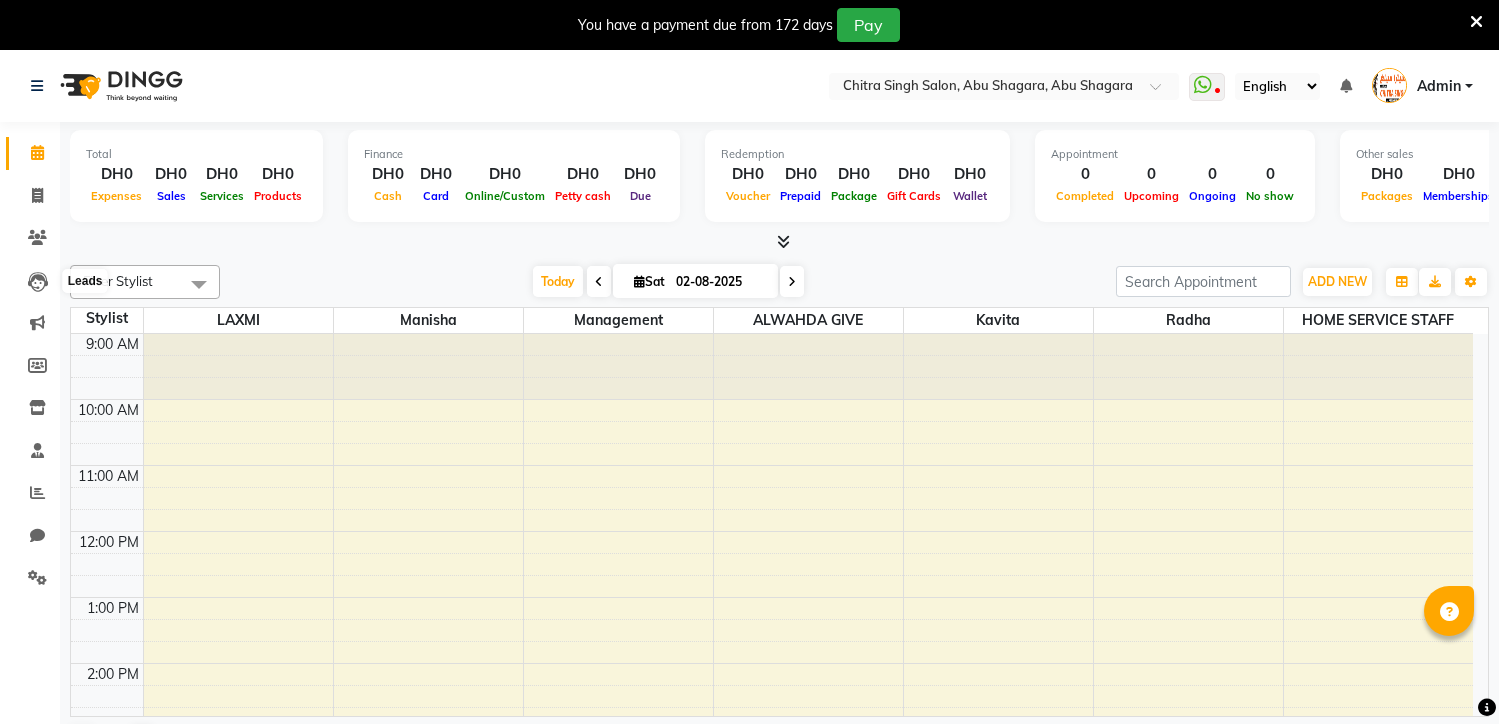 scroll, scrollTop: 0, scrollLeft: 0, axis: both 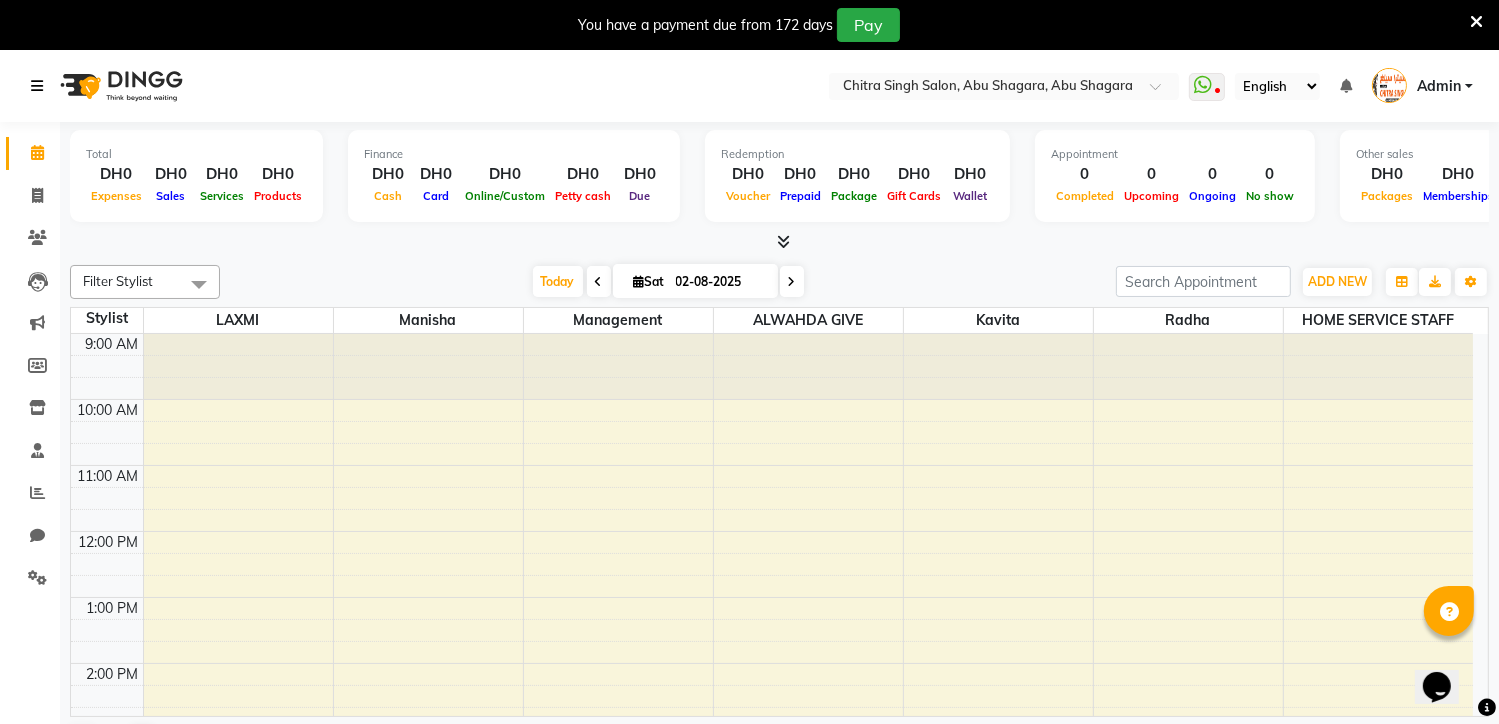 click at bounding box center (37, 86) 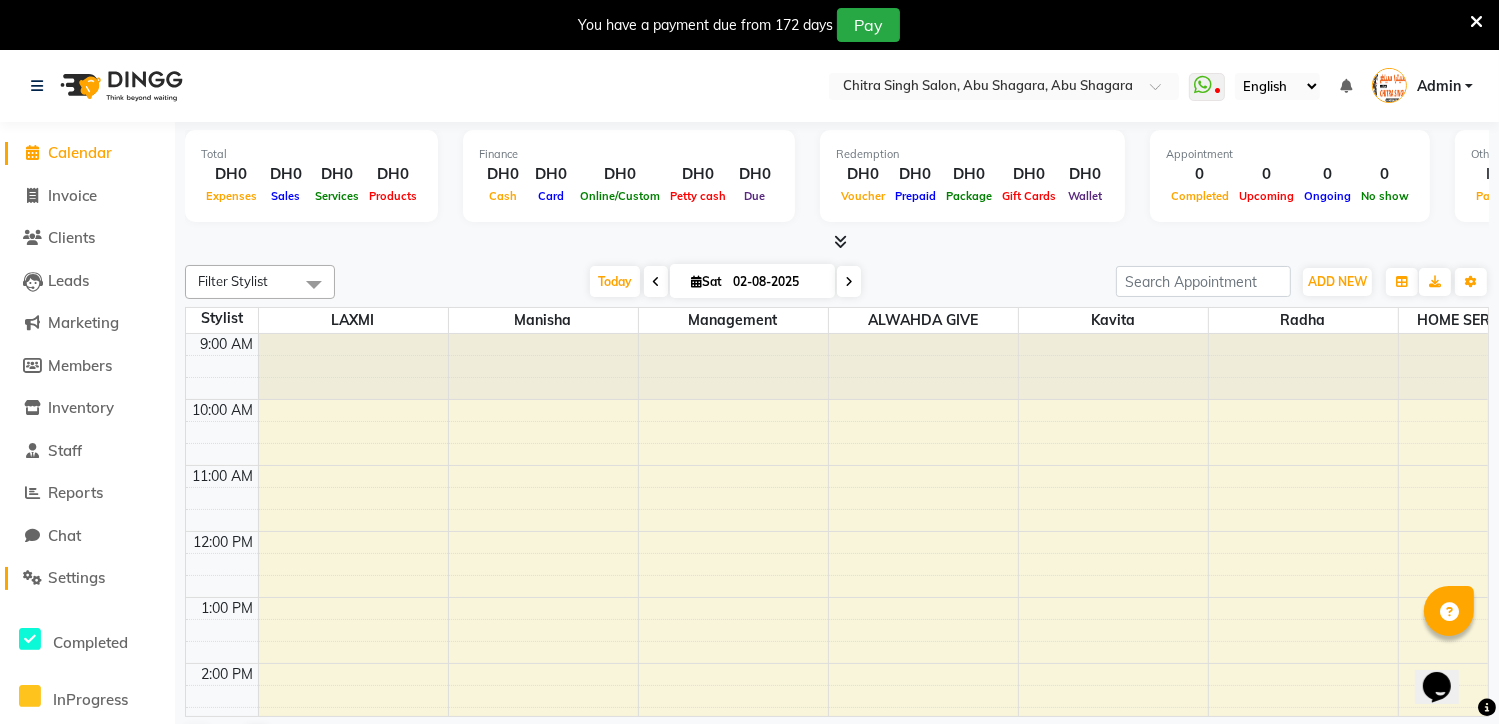 click on "Settings" 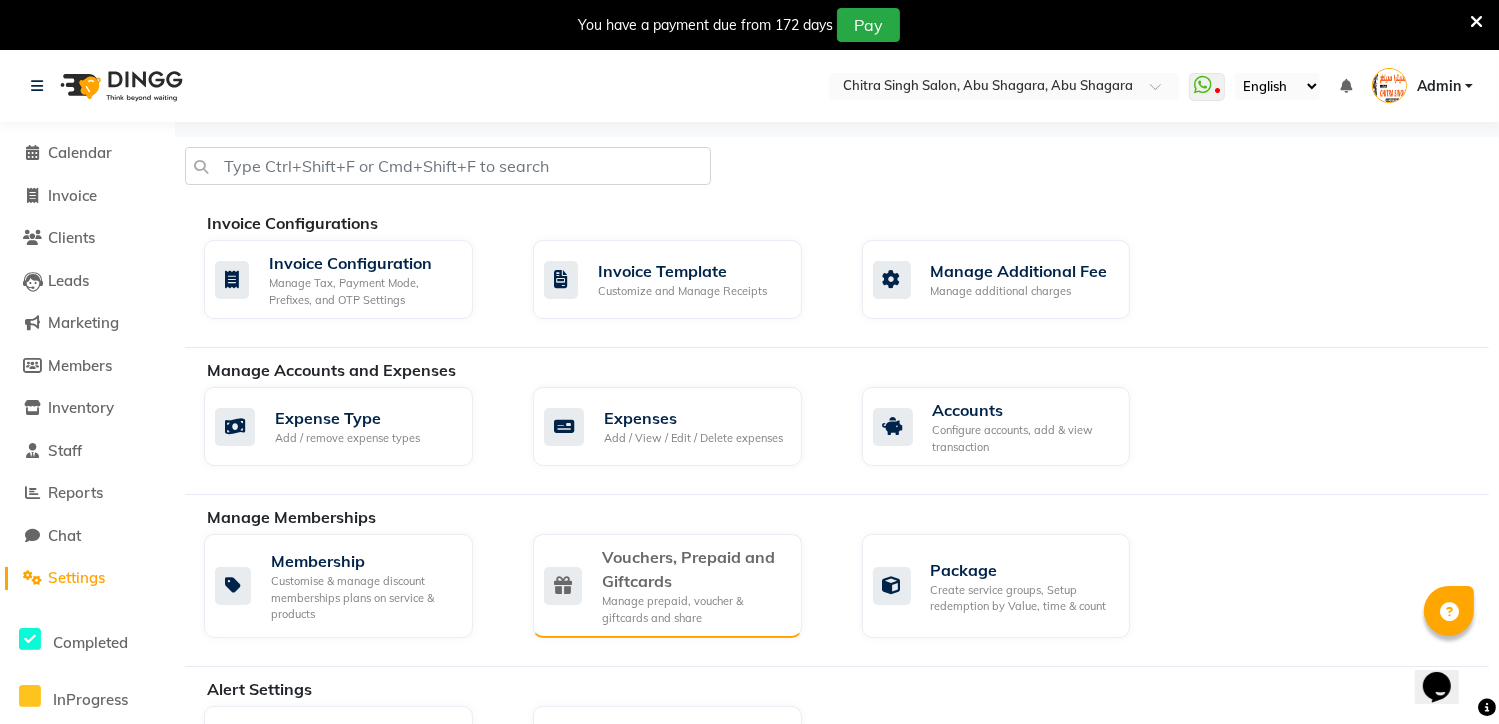 click on "Vouchers, Prepaid and Giftcards" 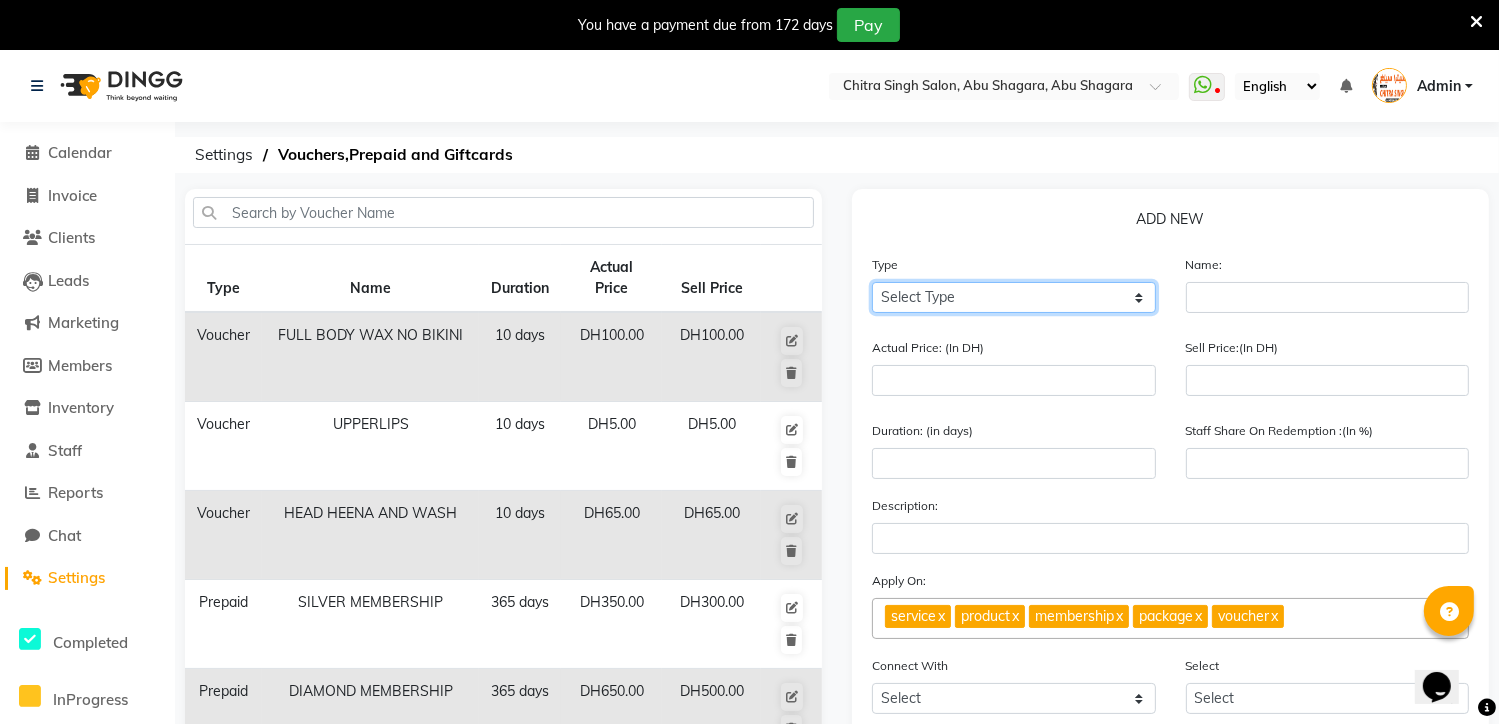 click on "Select Type Voucher Prepaid Gift Card" 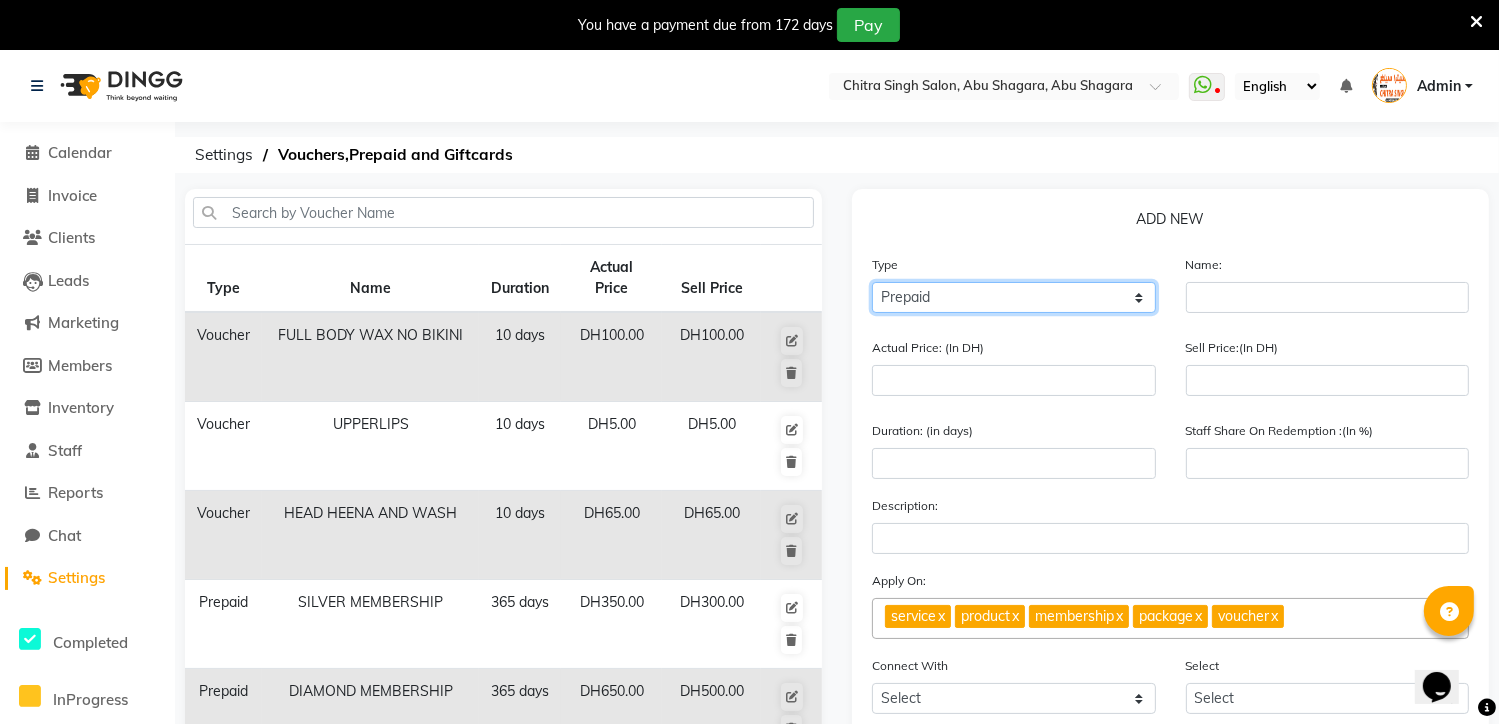 click on "Select Type Voucher Prepaid Gift Card" 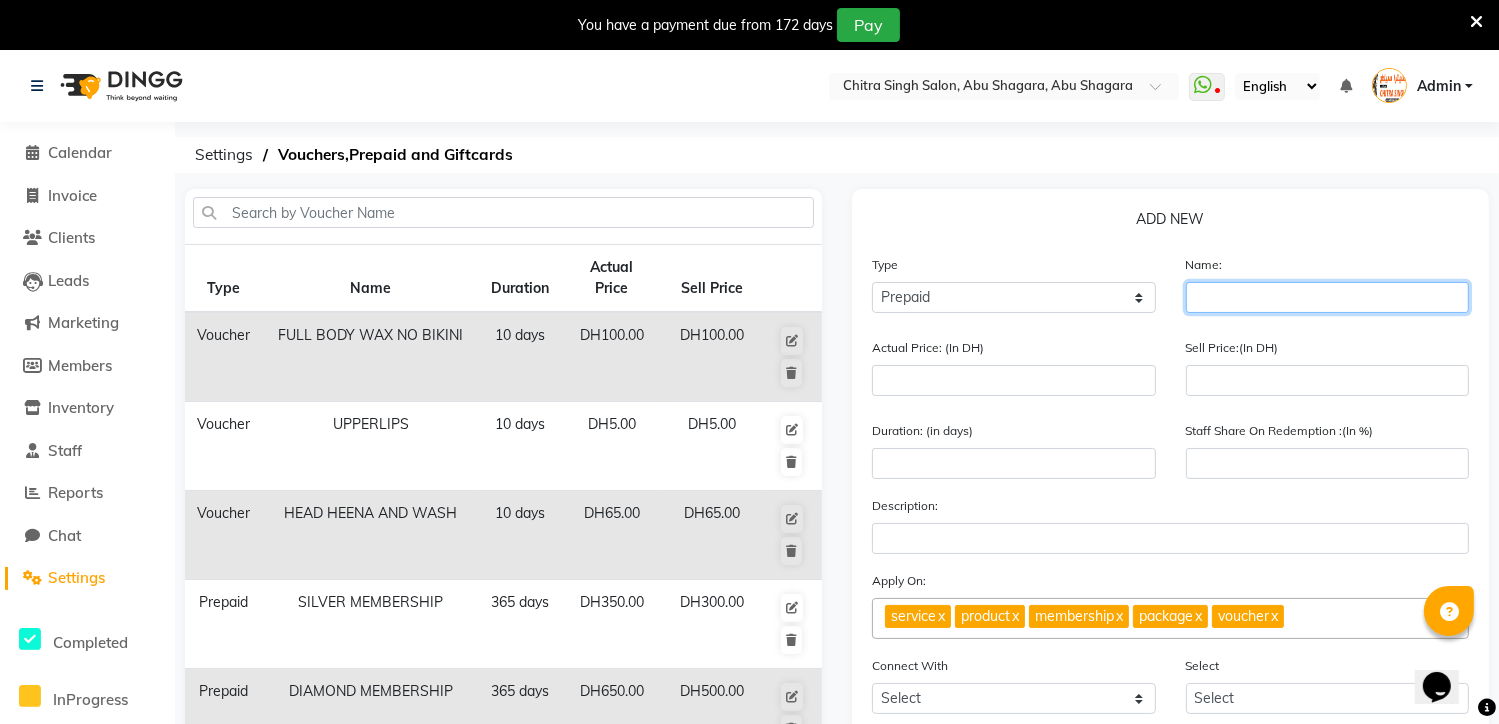 click 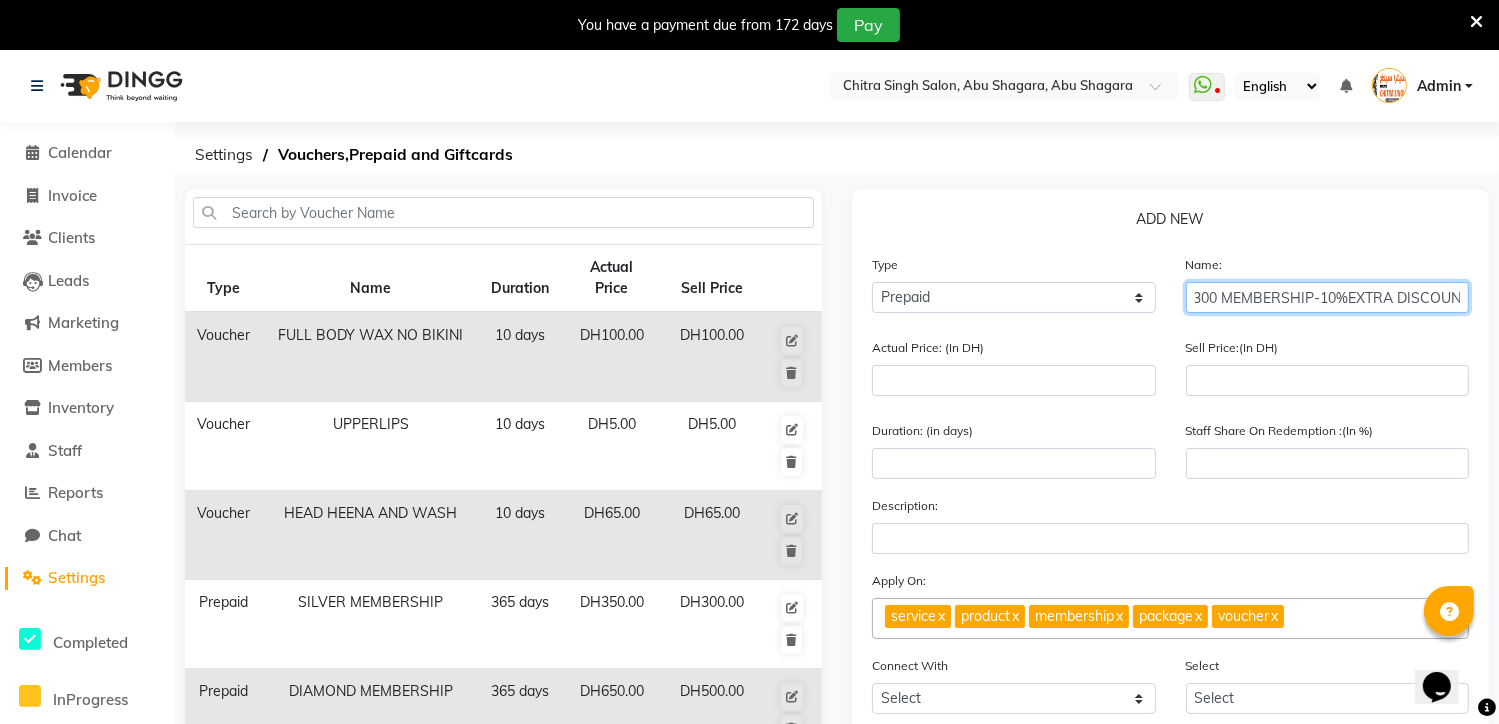 scroll, scrollTop: 0, scrollLeft: 10, axis: horizontal 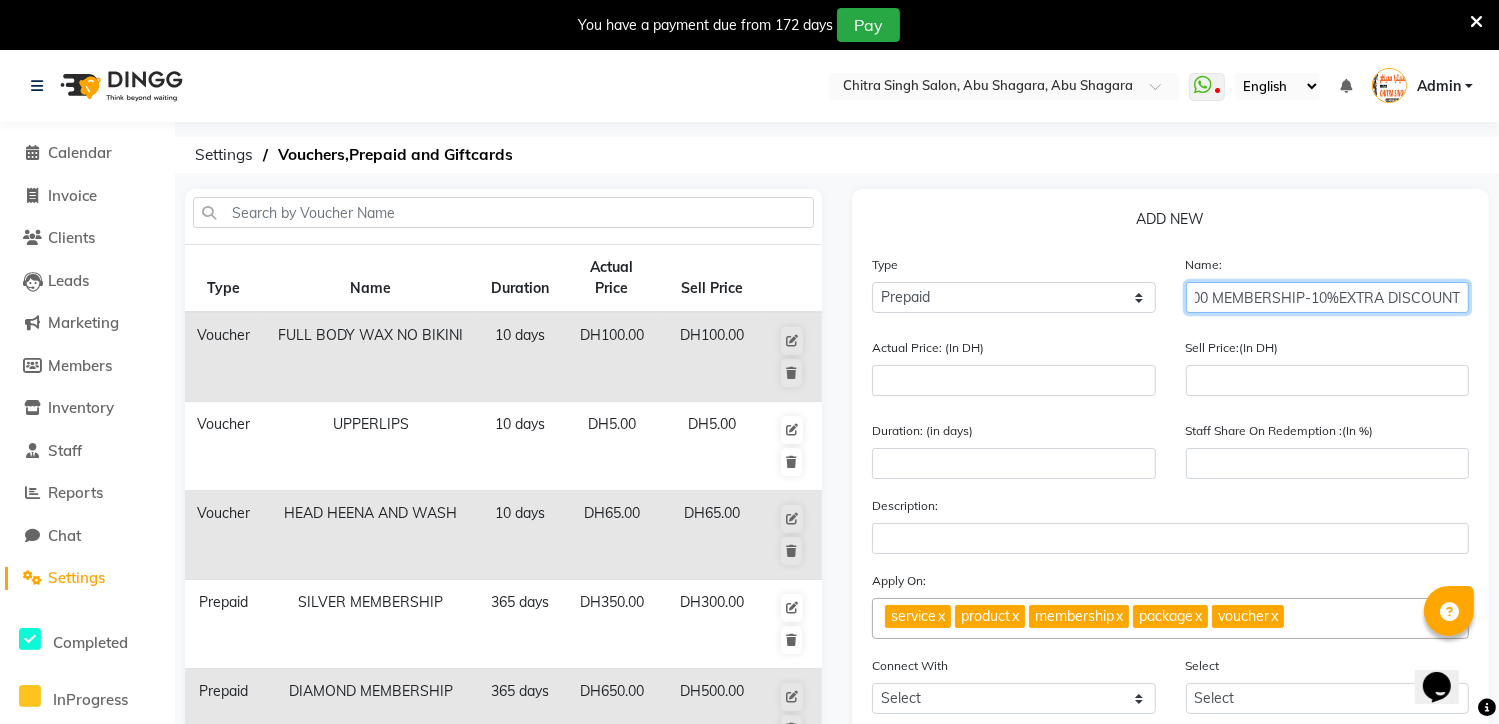 type on "300 MEMBERSHIP-10%EXTRA DISCOUNT" 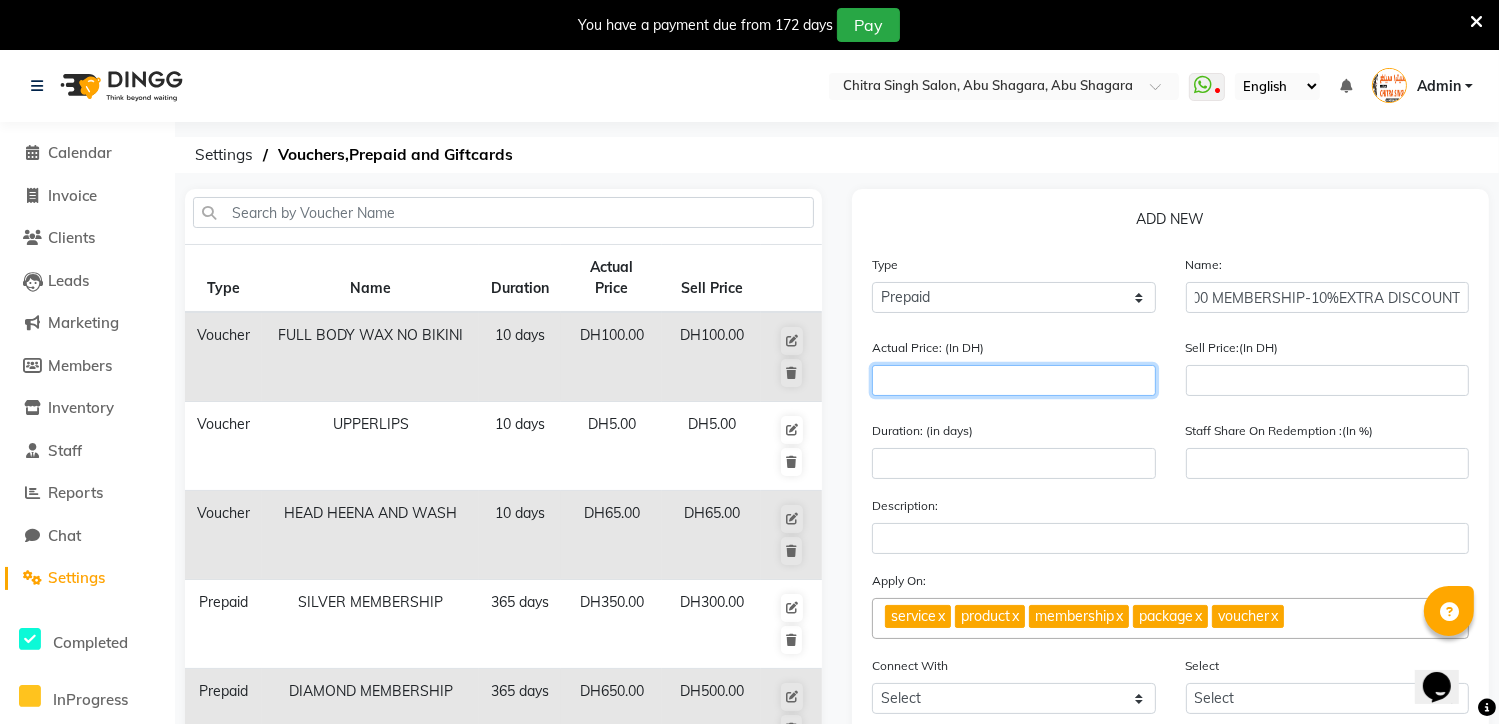 scroll, scrollTop: 0, scrollLeft: 0, axis: both 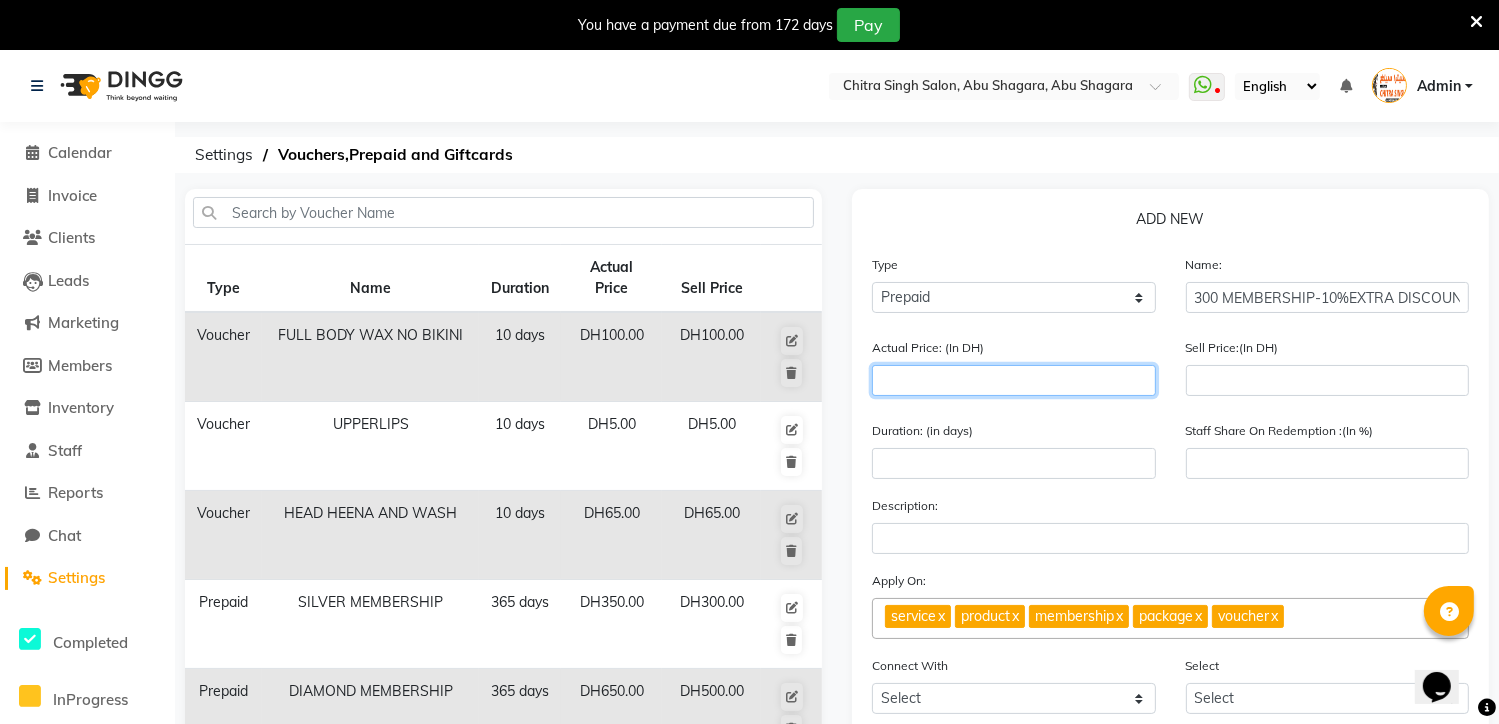 click 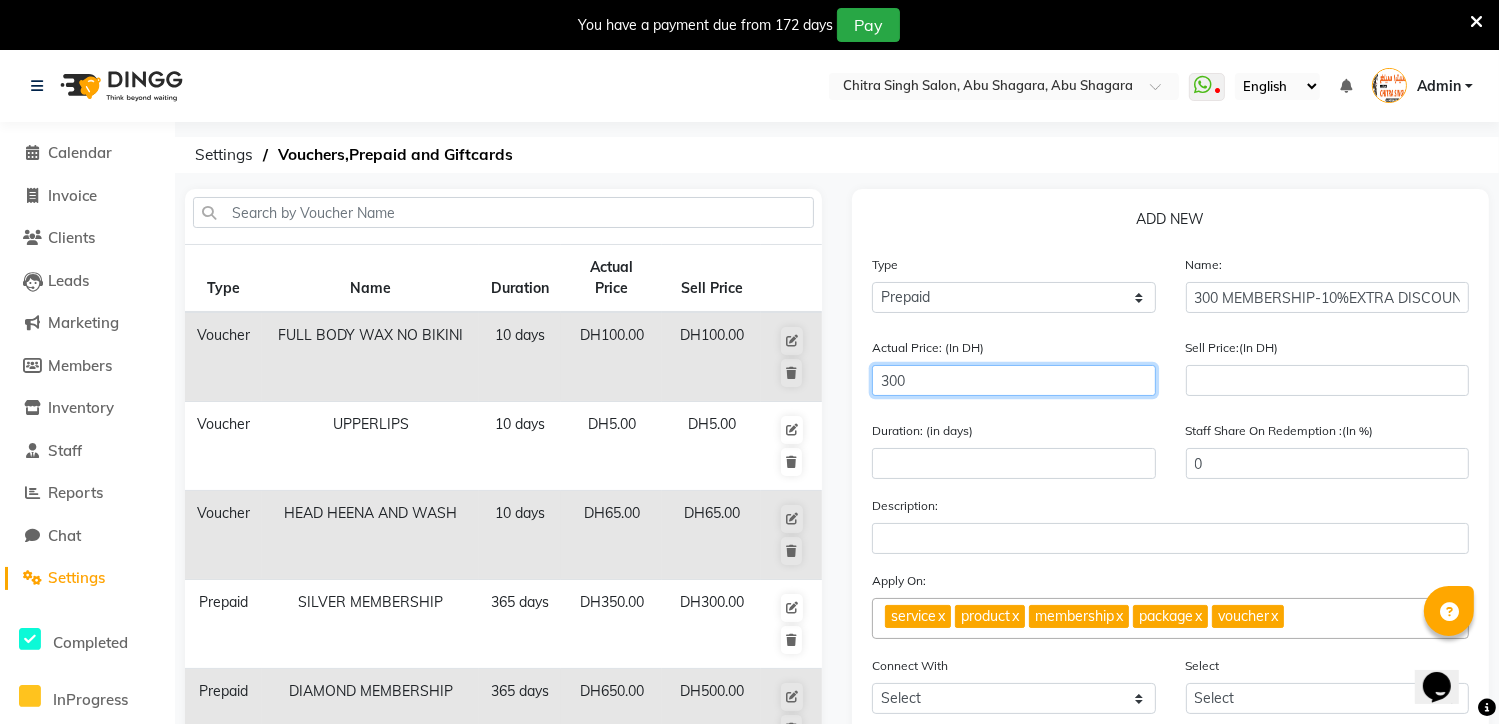 type on "300" 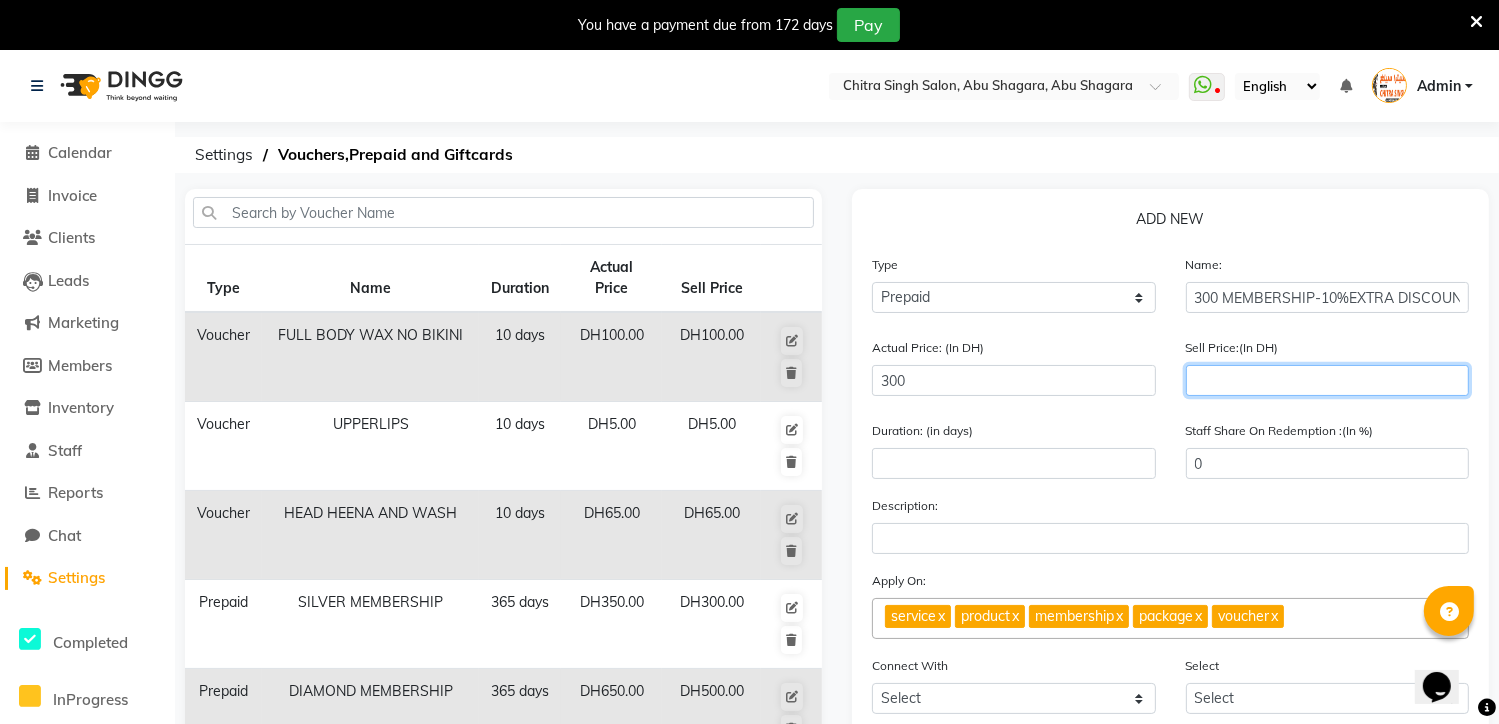 click 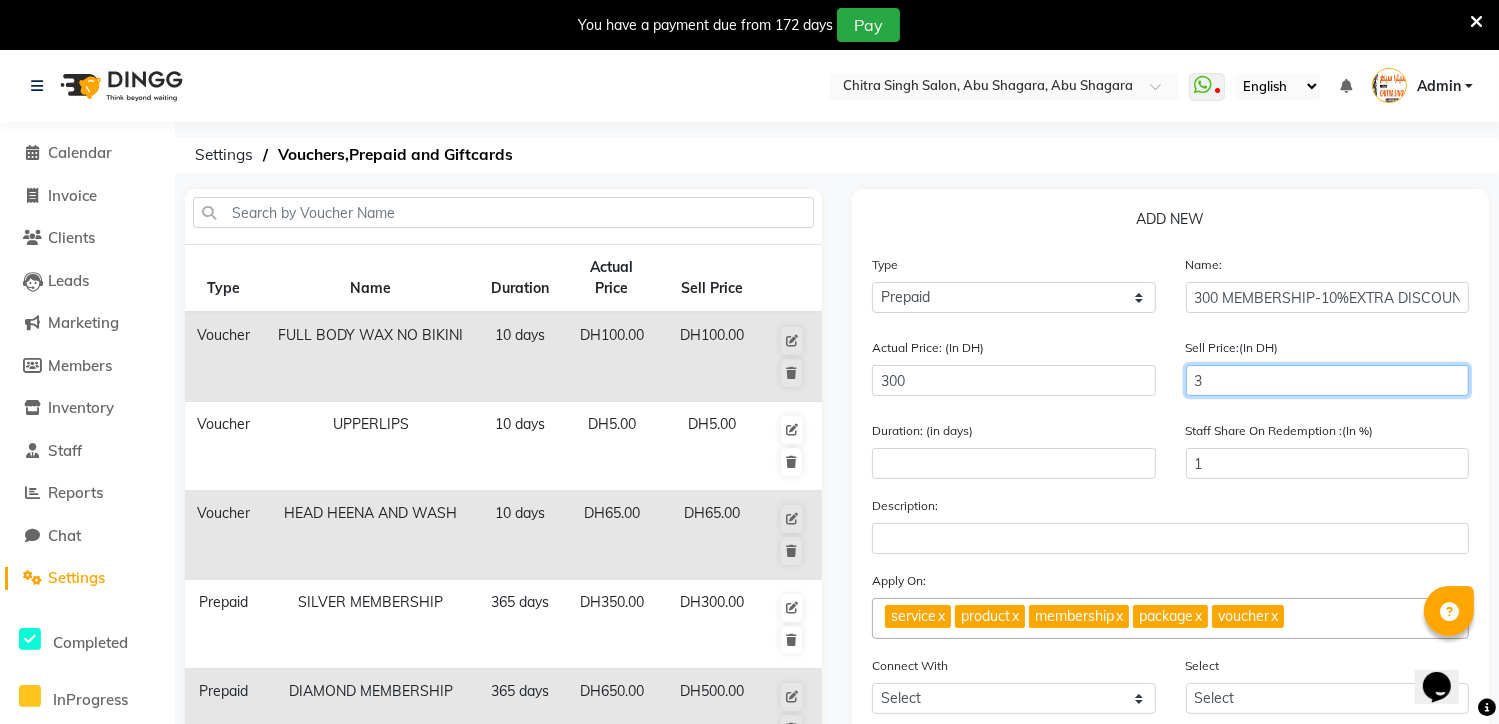 type on "30" 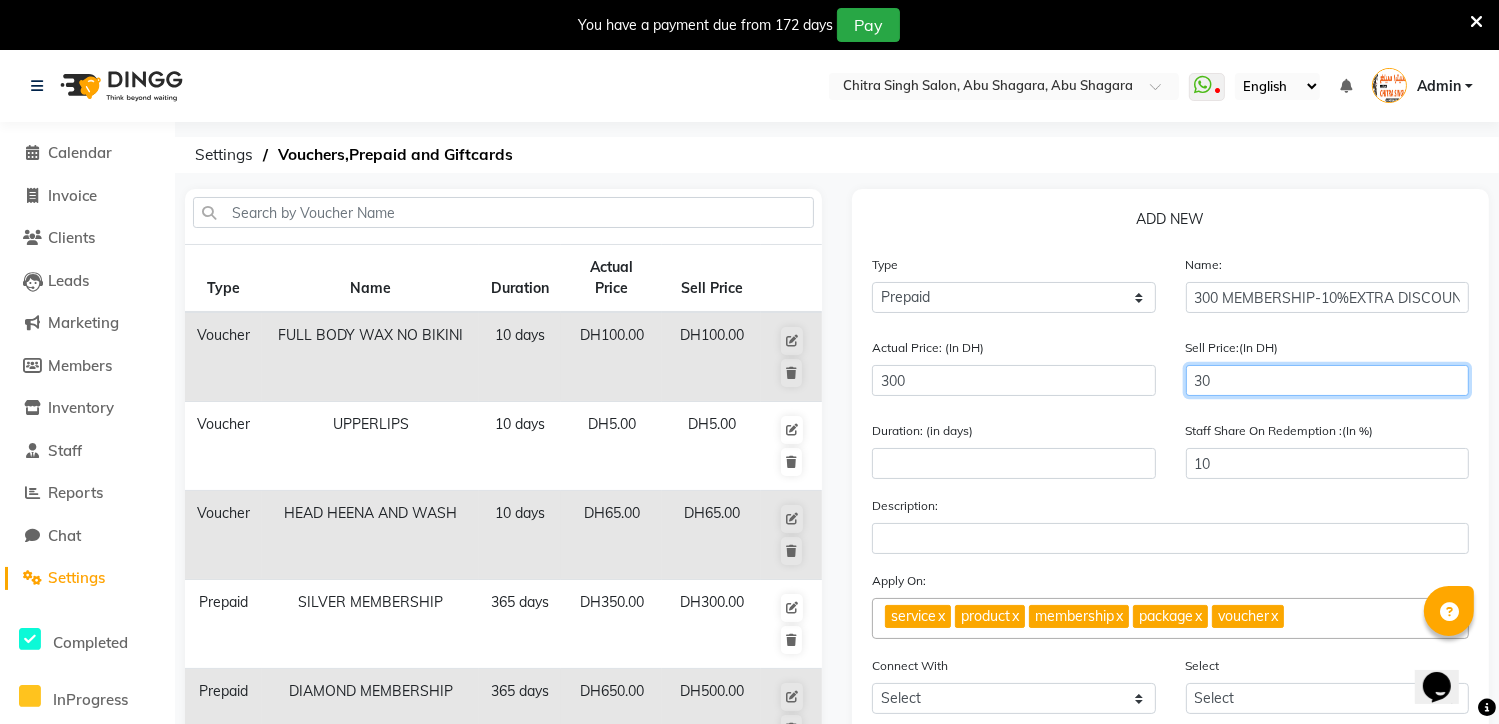 type on "300" 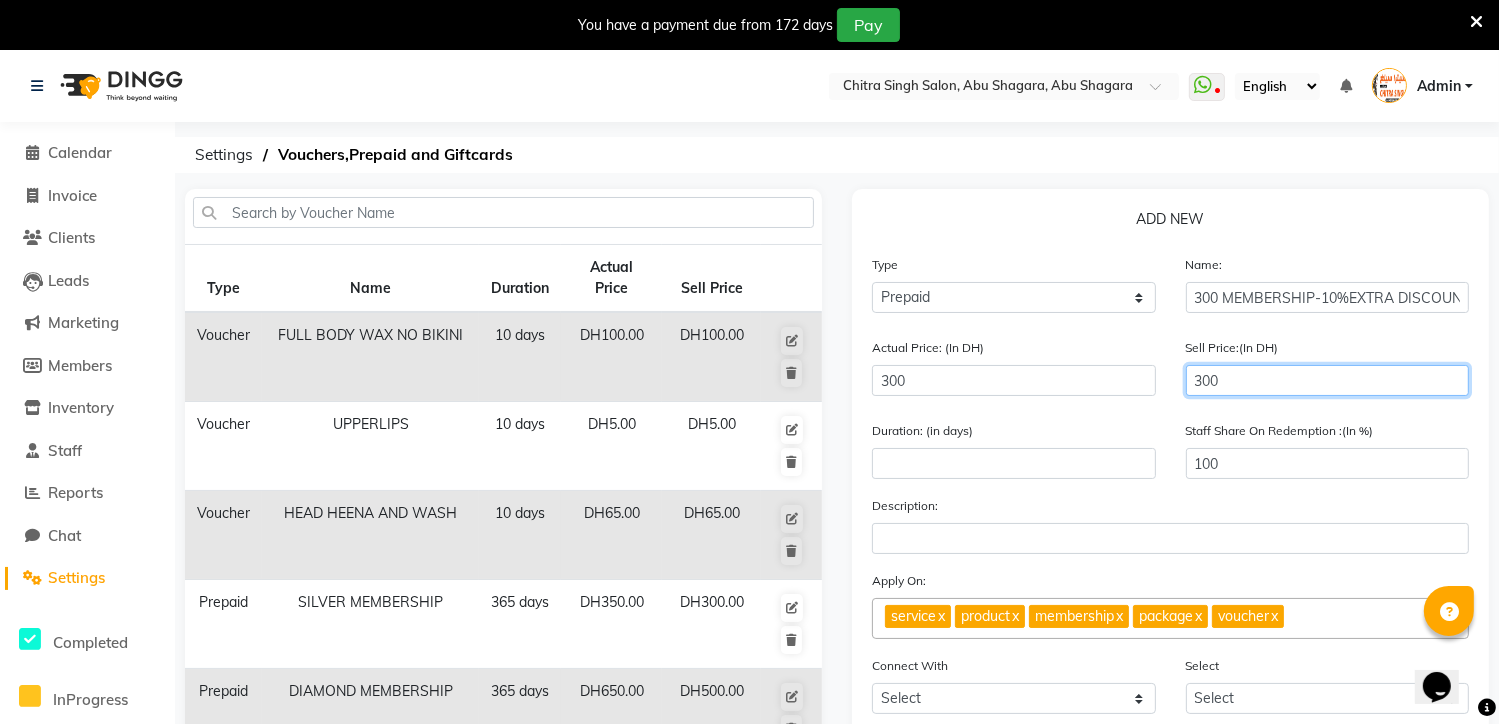 type on "300" 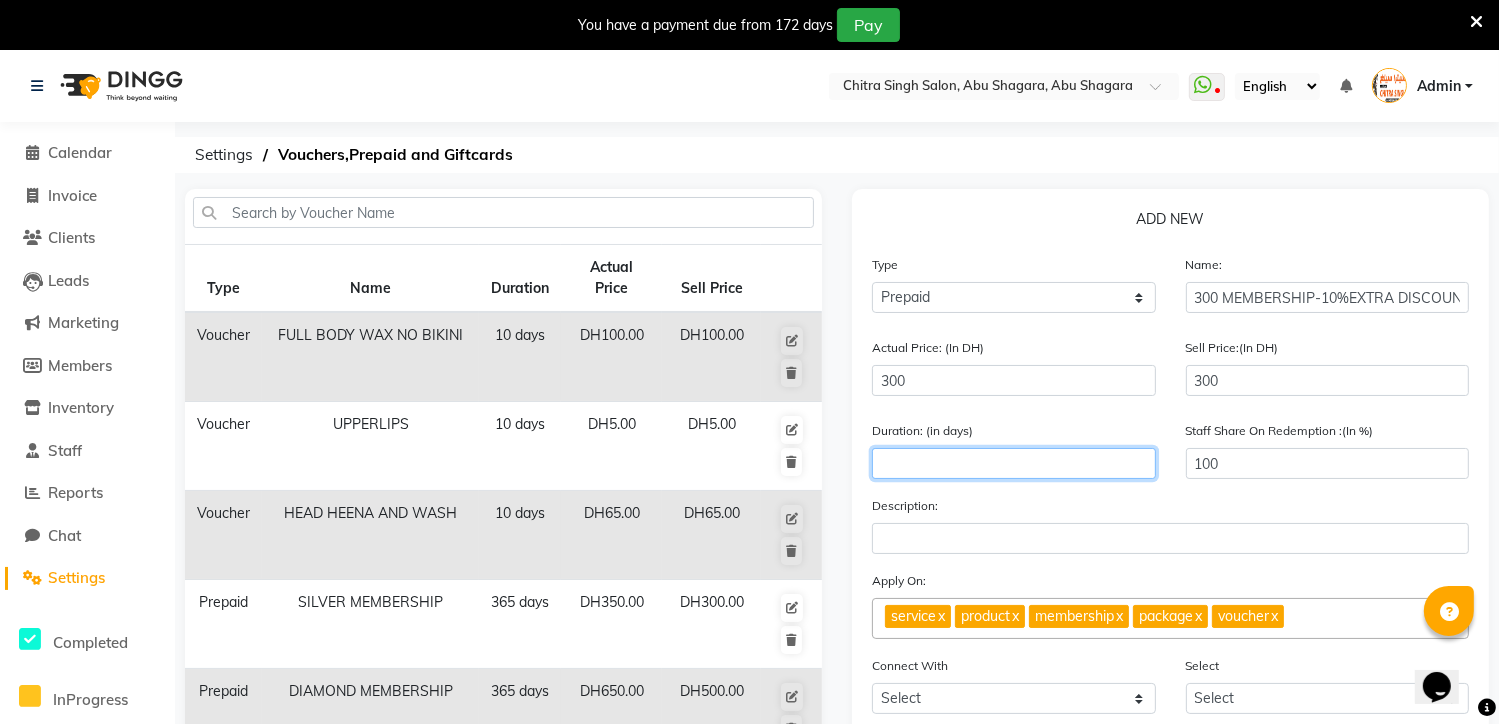 click 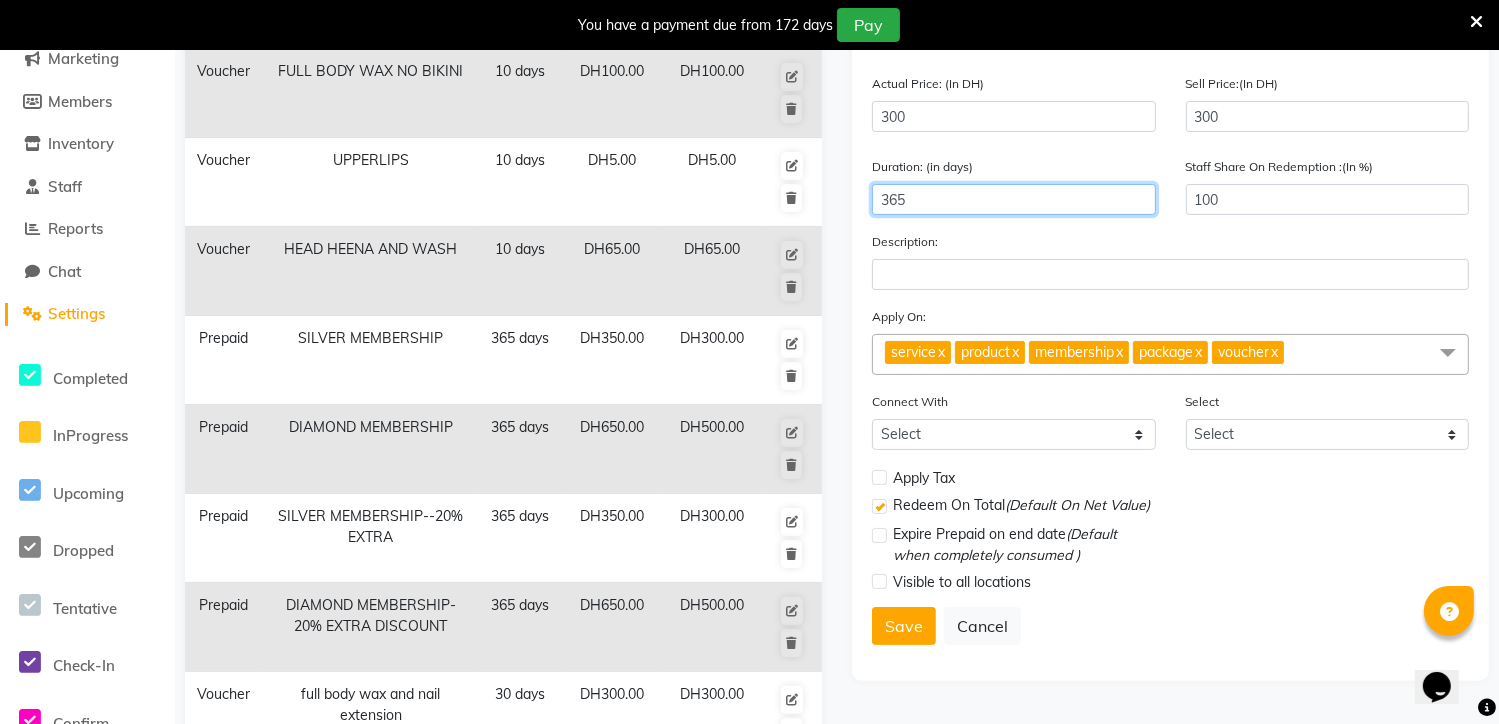 scroll, scrollTop: 344, scrollLeft: 0, axis: vertical 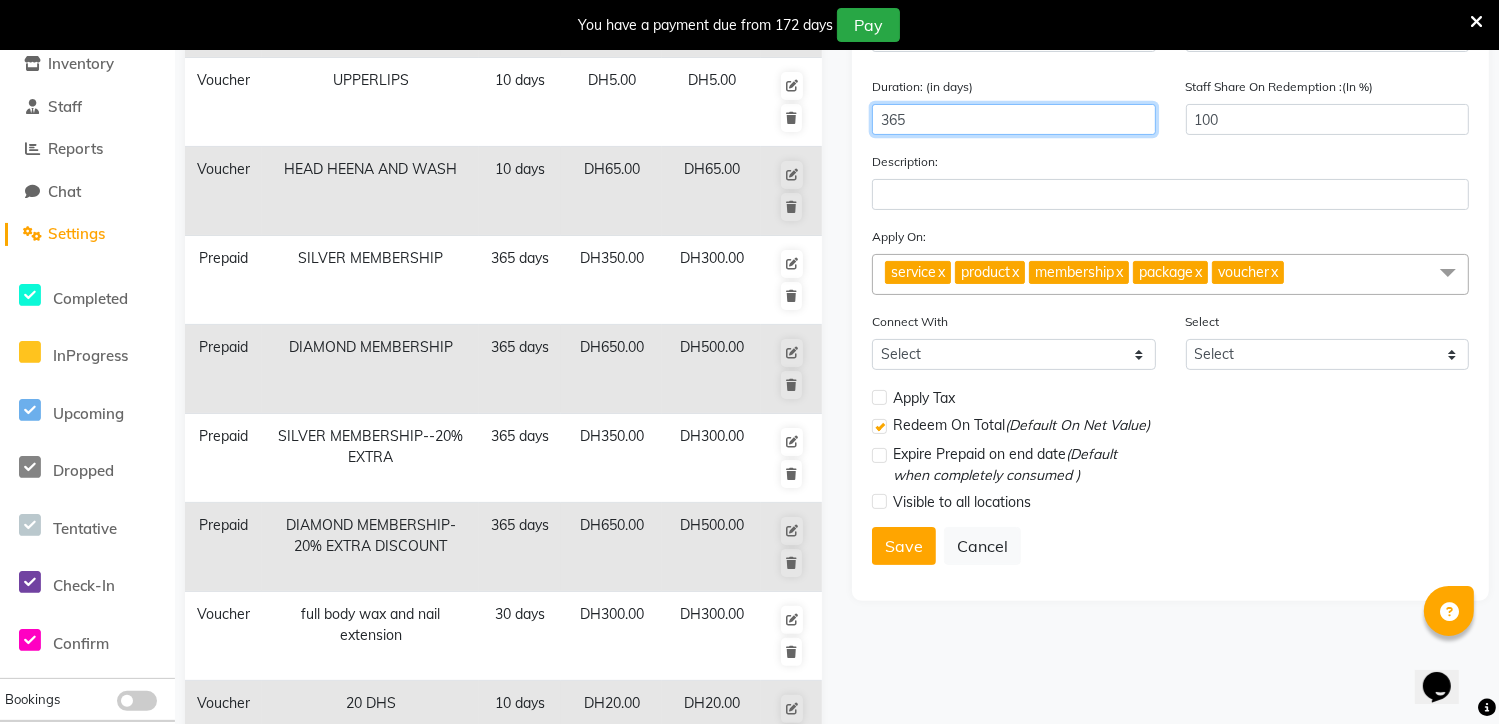type on "365" 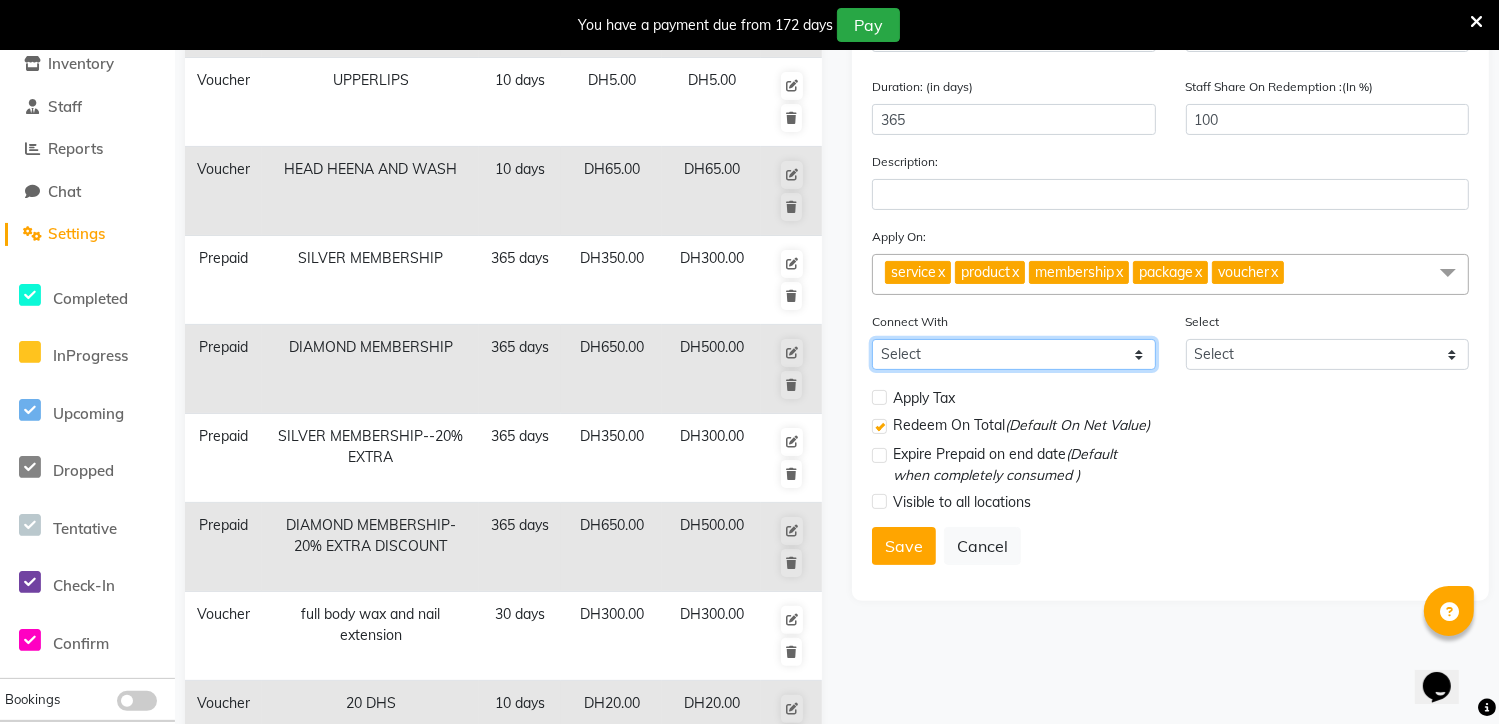 click on "Select Membership Package" 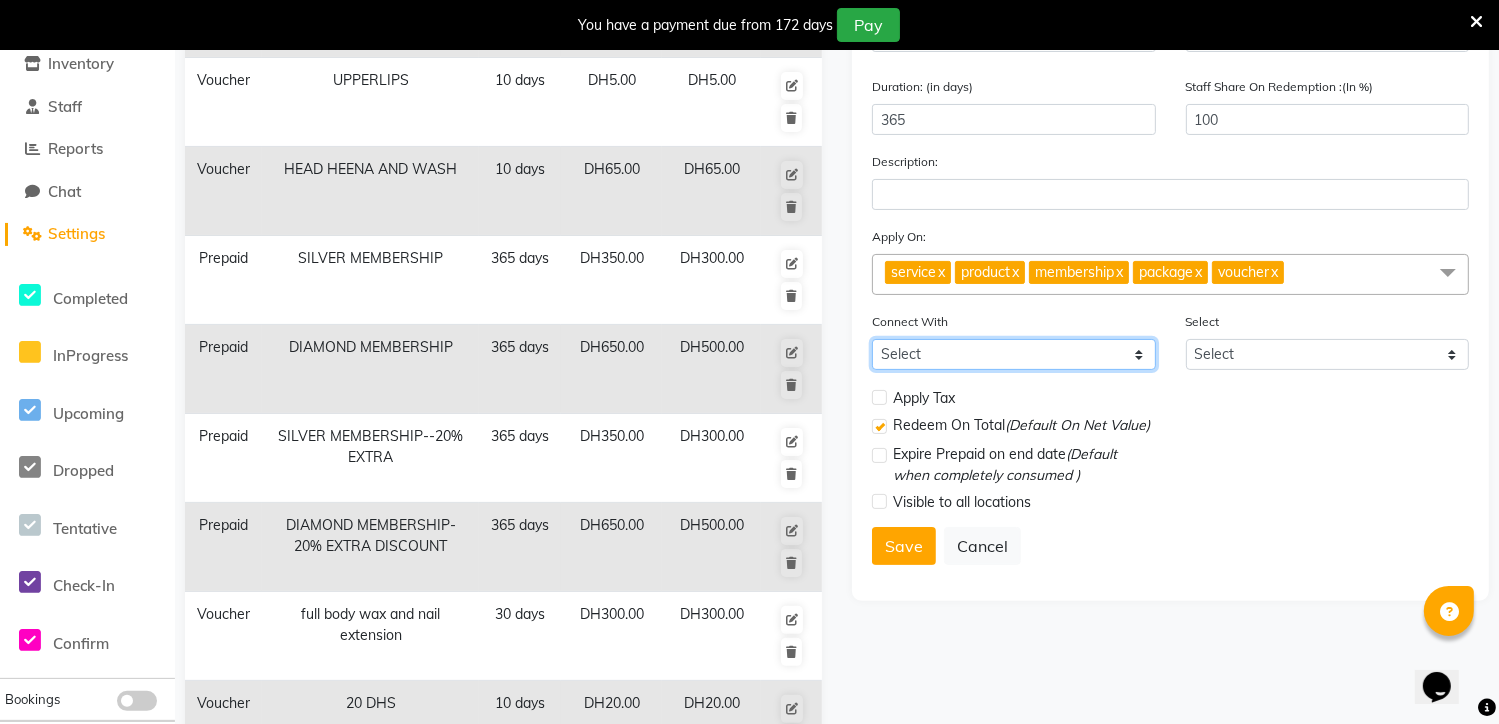 select on "2: PK" 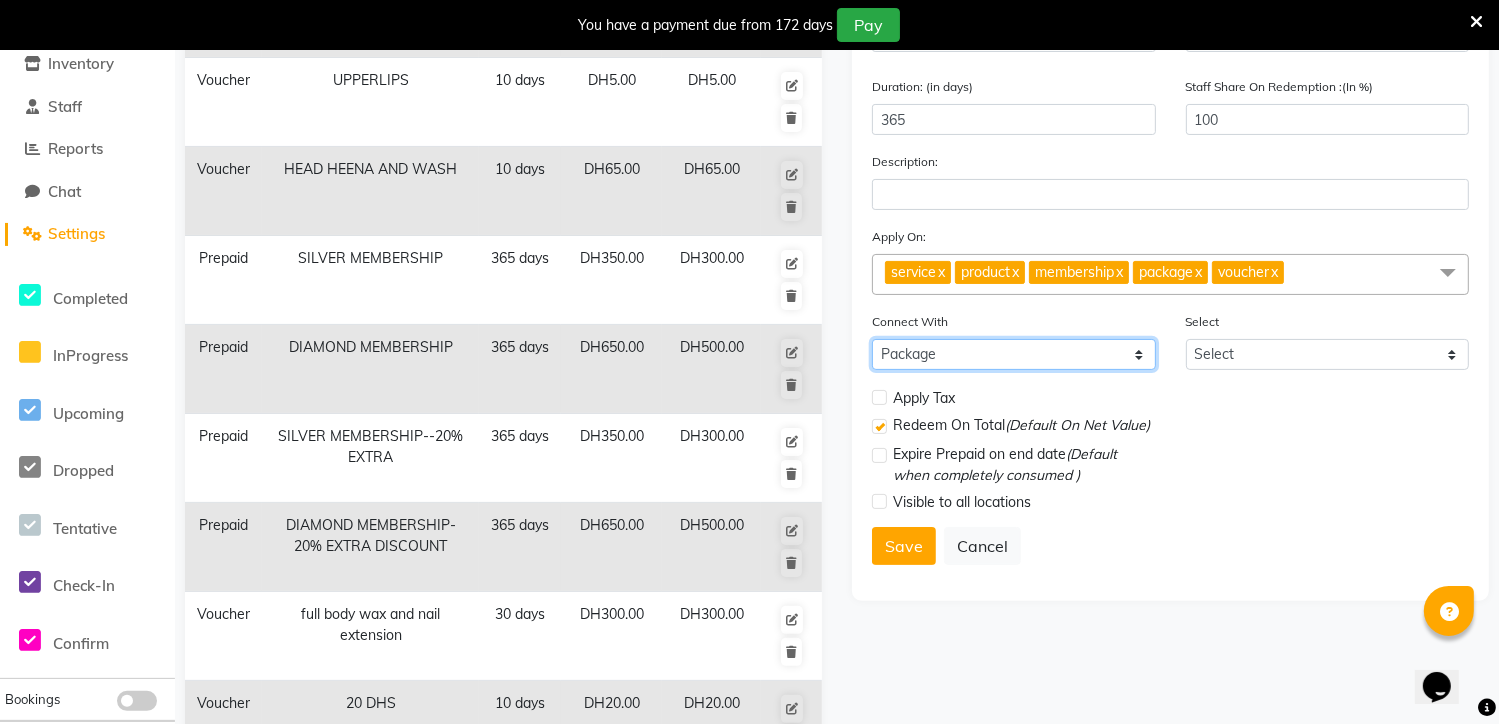click on "Select Membership Package" 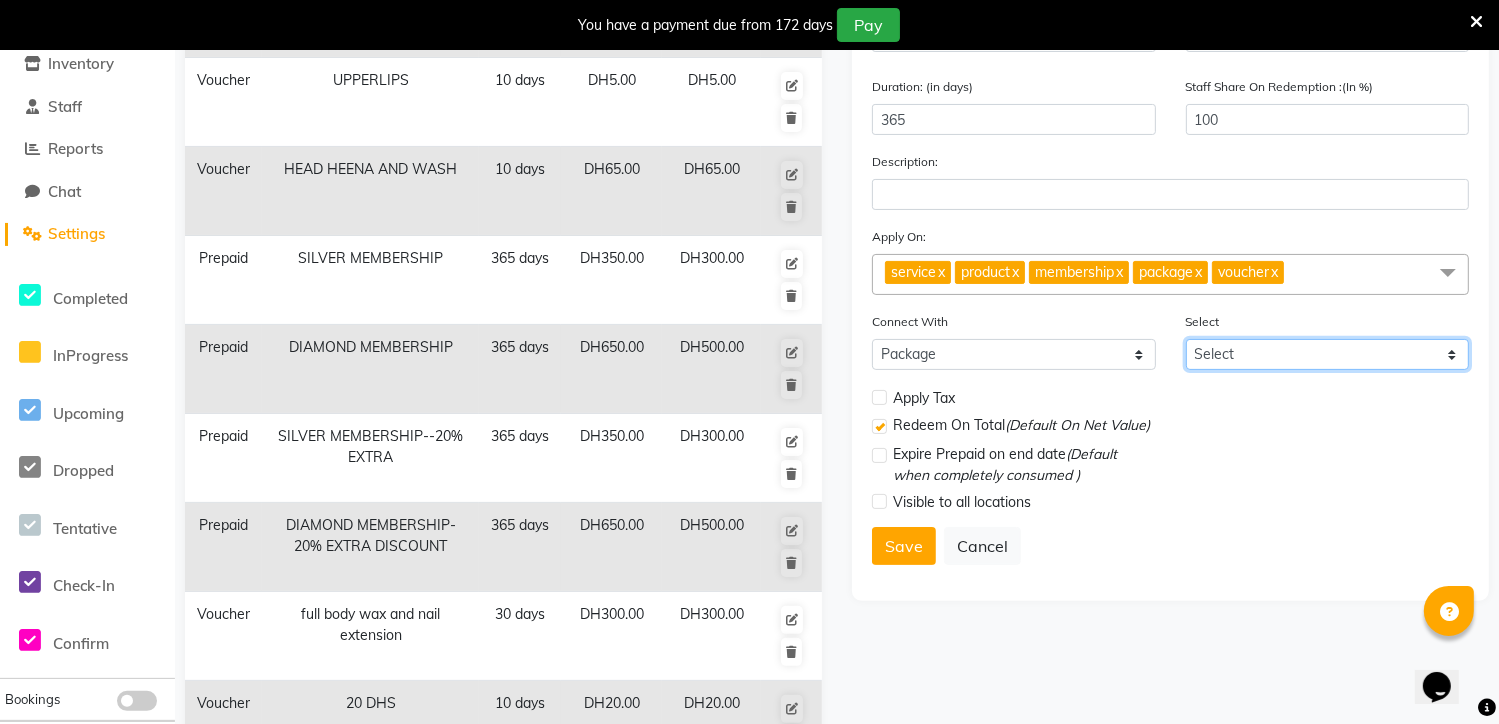 click on "Select prolonger---4 sitting--7 months valid HOME SERVICE BODY MASSAGE-5 sitting head oil massage and wash---5 sitting 30 MINS BODY MASSAGE-6 SITTING HOME SERVICE--500-7 SITTING-6 MONTH 100-5 SERVICES EID--150-5 SERVICES 100-10 services KERATIN AND FULL COLOR-SHORT 200-10 SERVICE 150-7 services WAXING FRUIT WAX-FL,FULL HANDS,UNDERARMS 300-4 SITTINGS--6 MONTH" 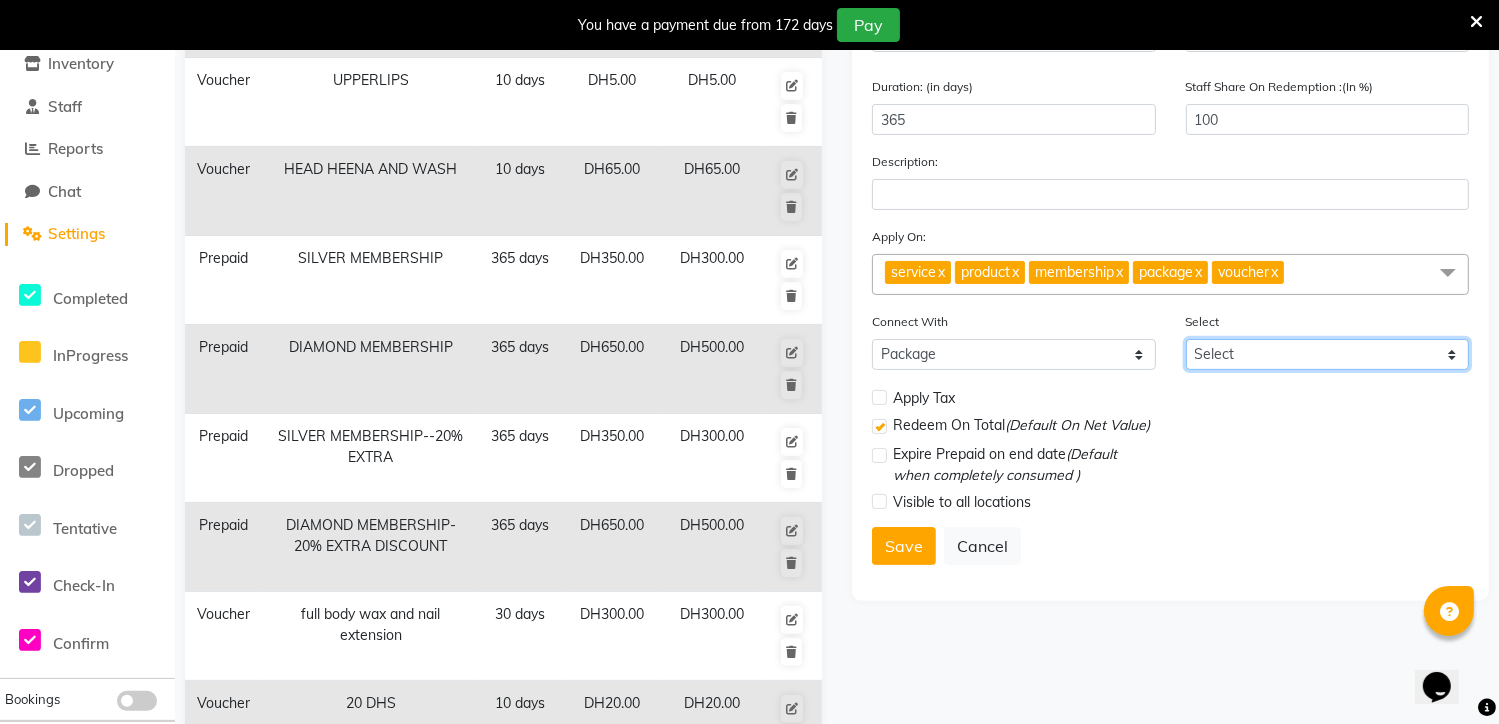 select on "11: [NUMBER]" 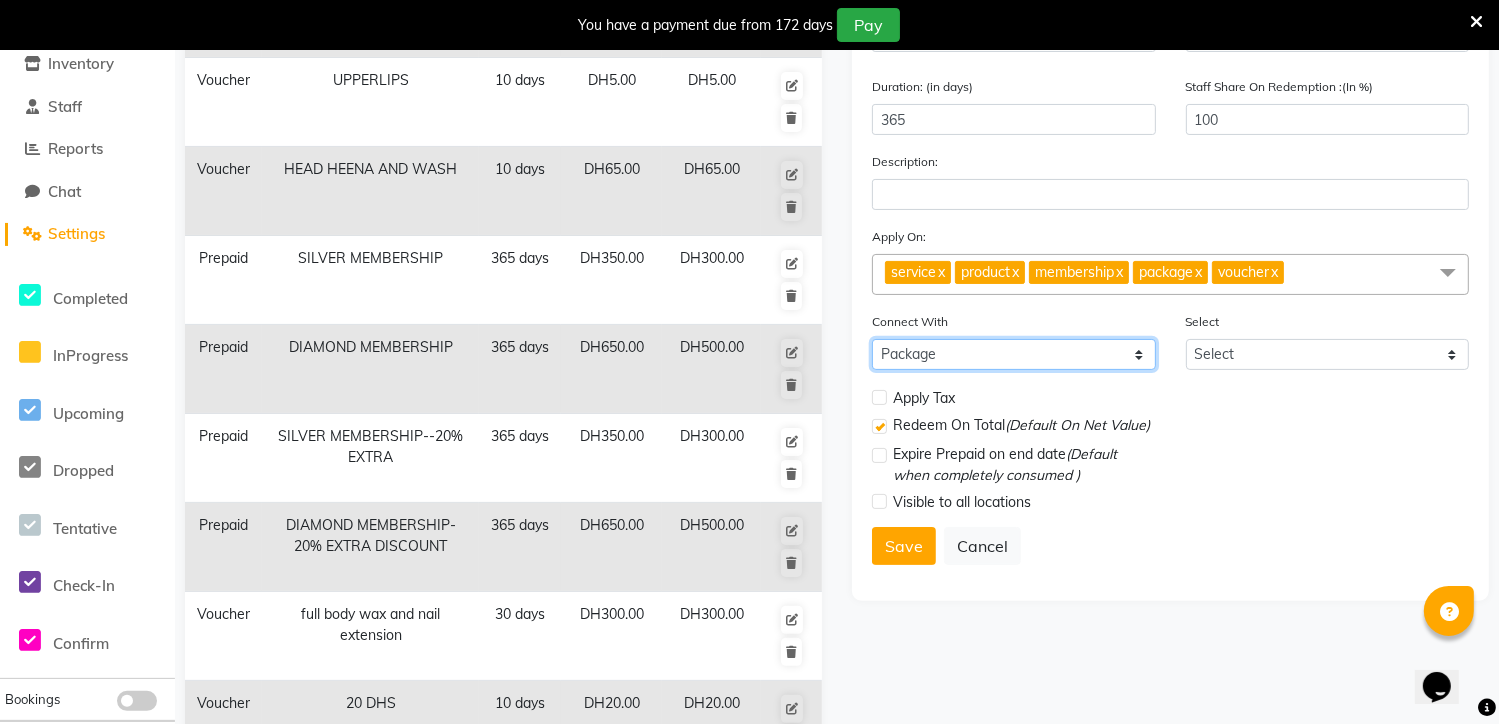 click on "Select Membership Package" 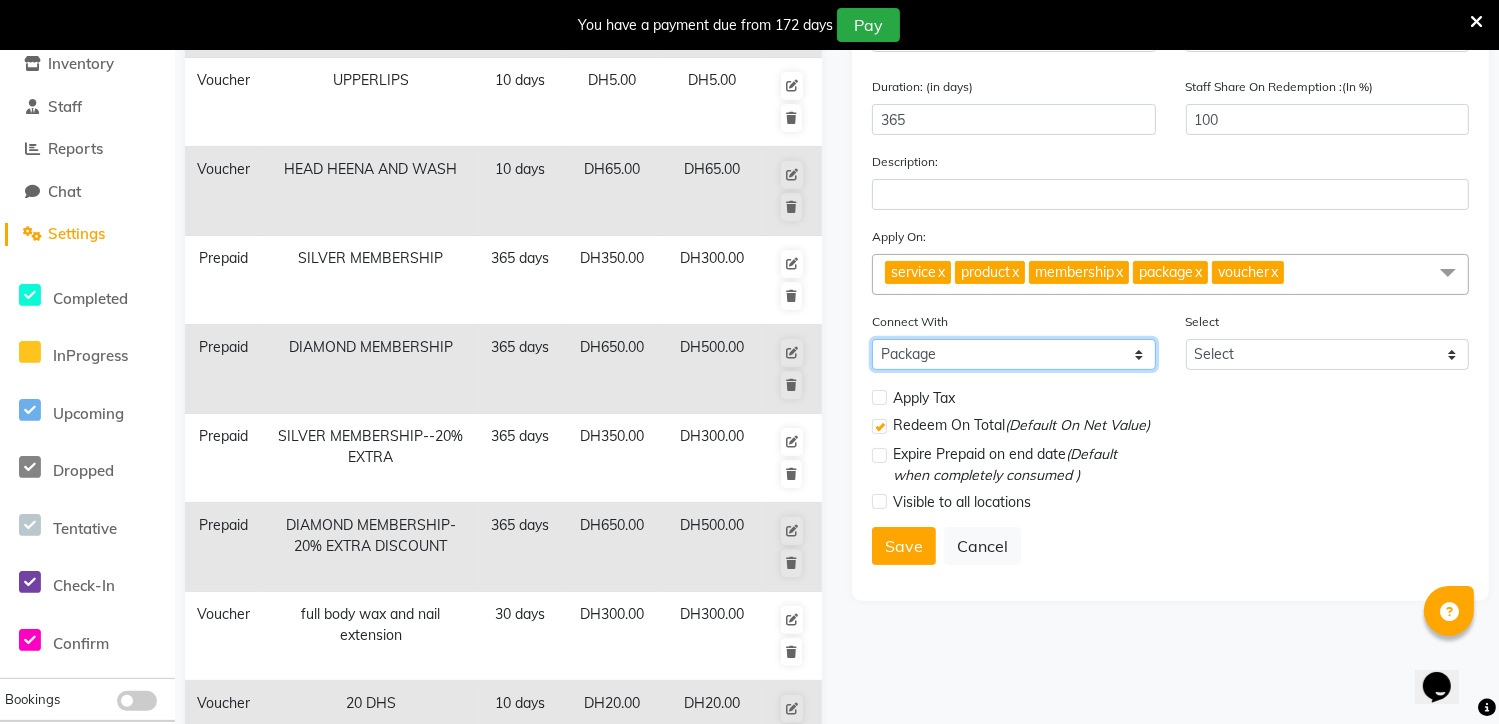 select 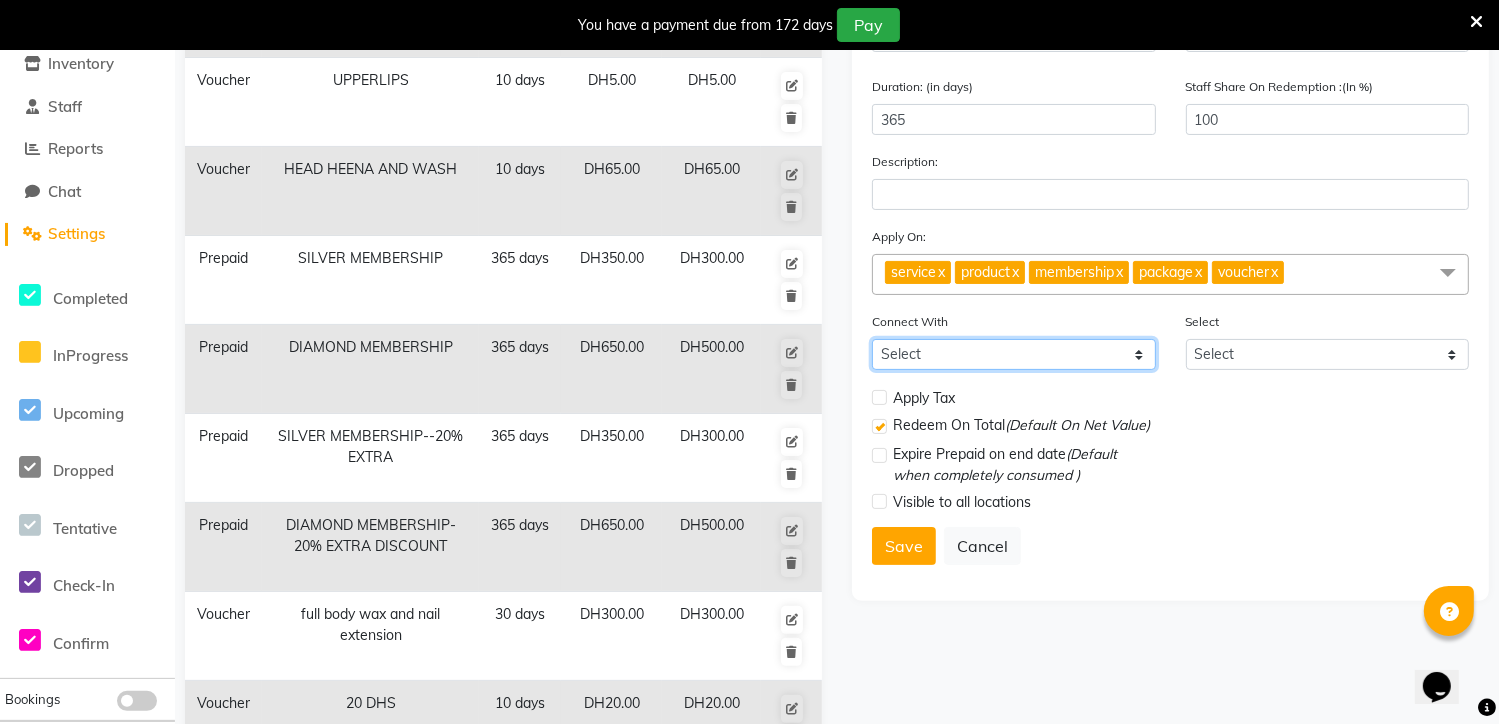 click on "Select Membership Package" 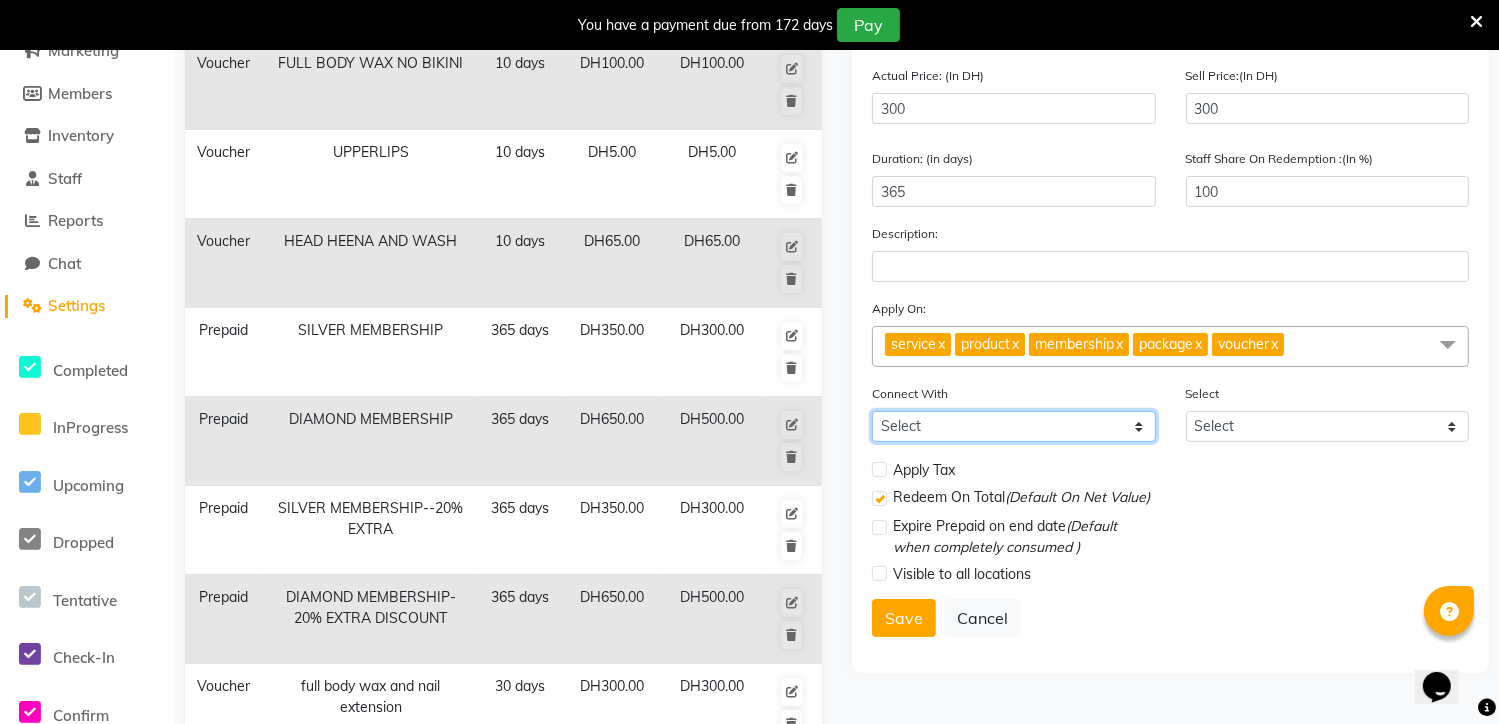 scroll, scrollTop: 264, scrollLeft: 0, axis: vertical 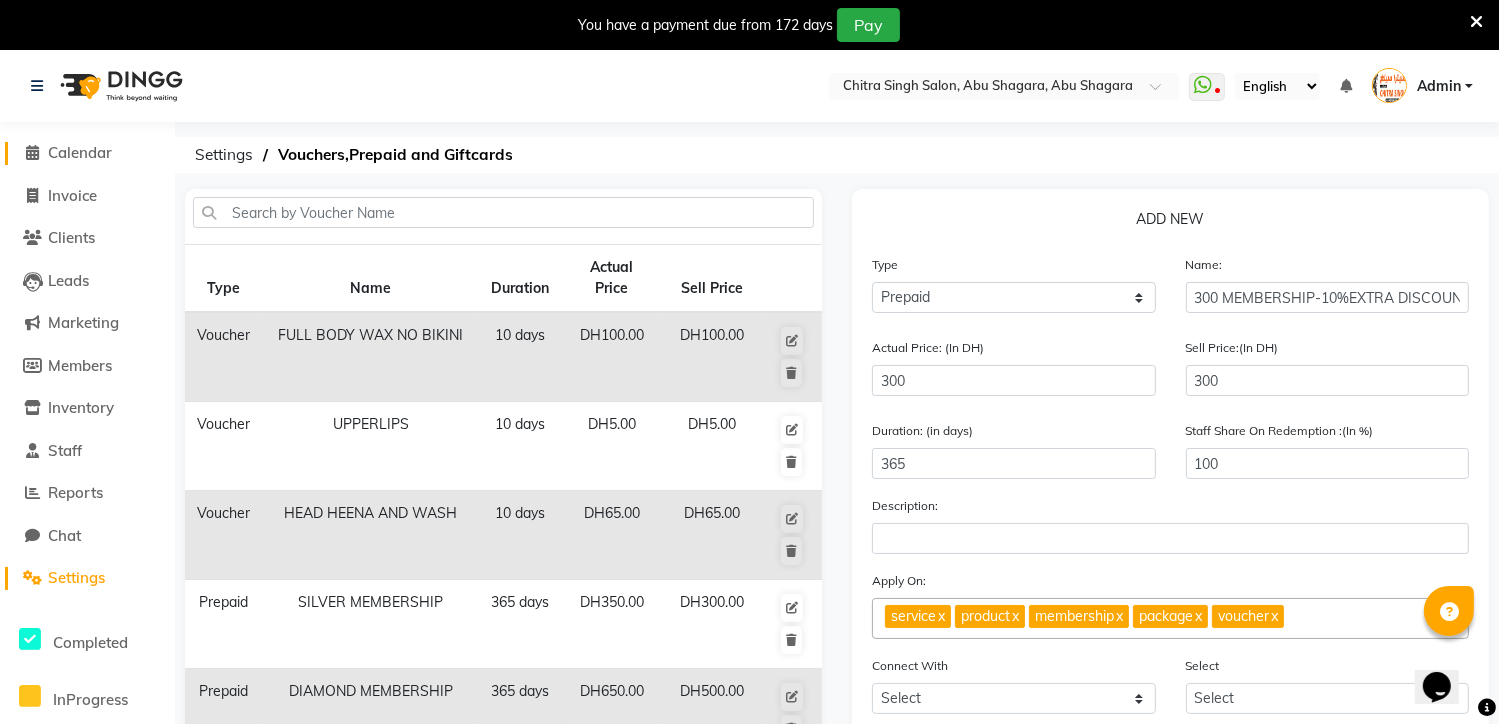 click 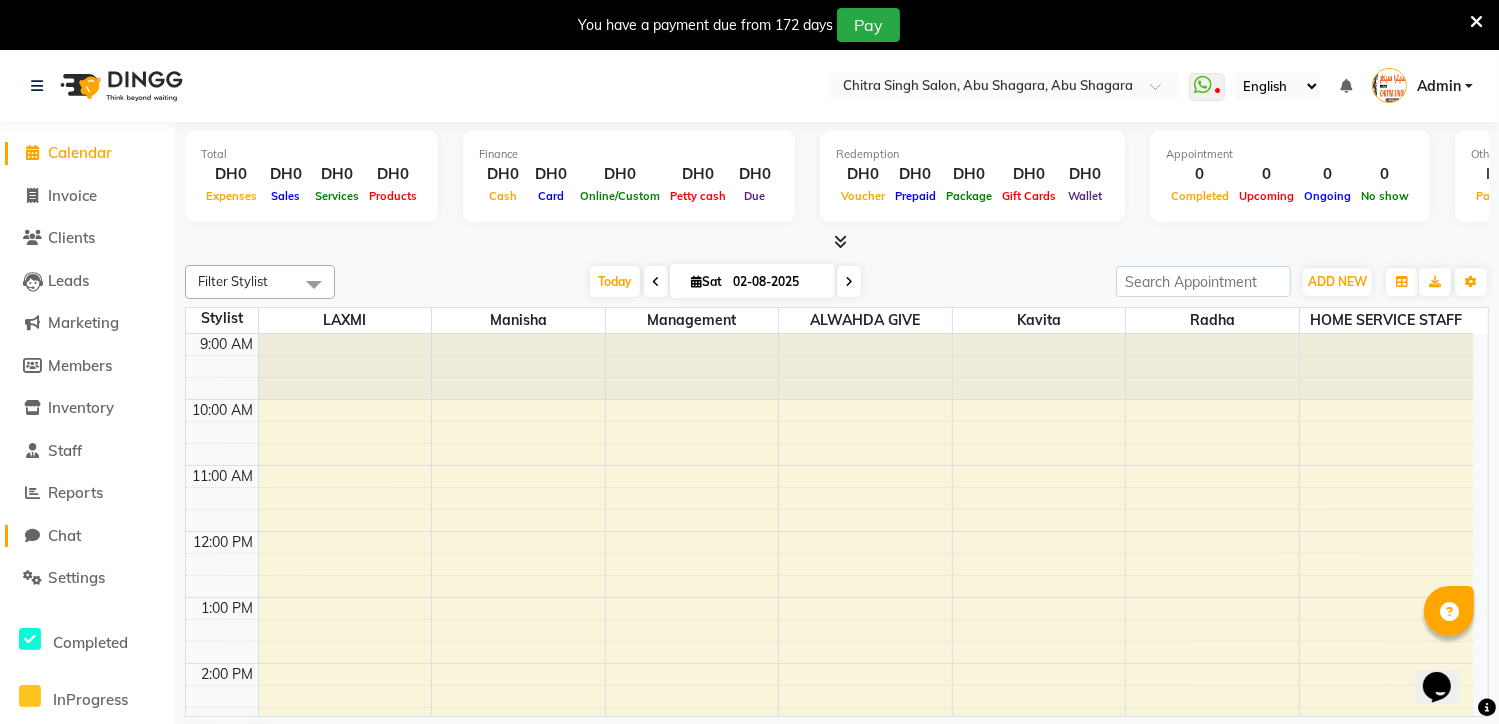 click on "Chat" 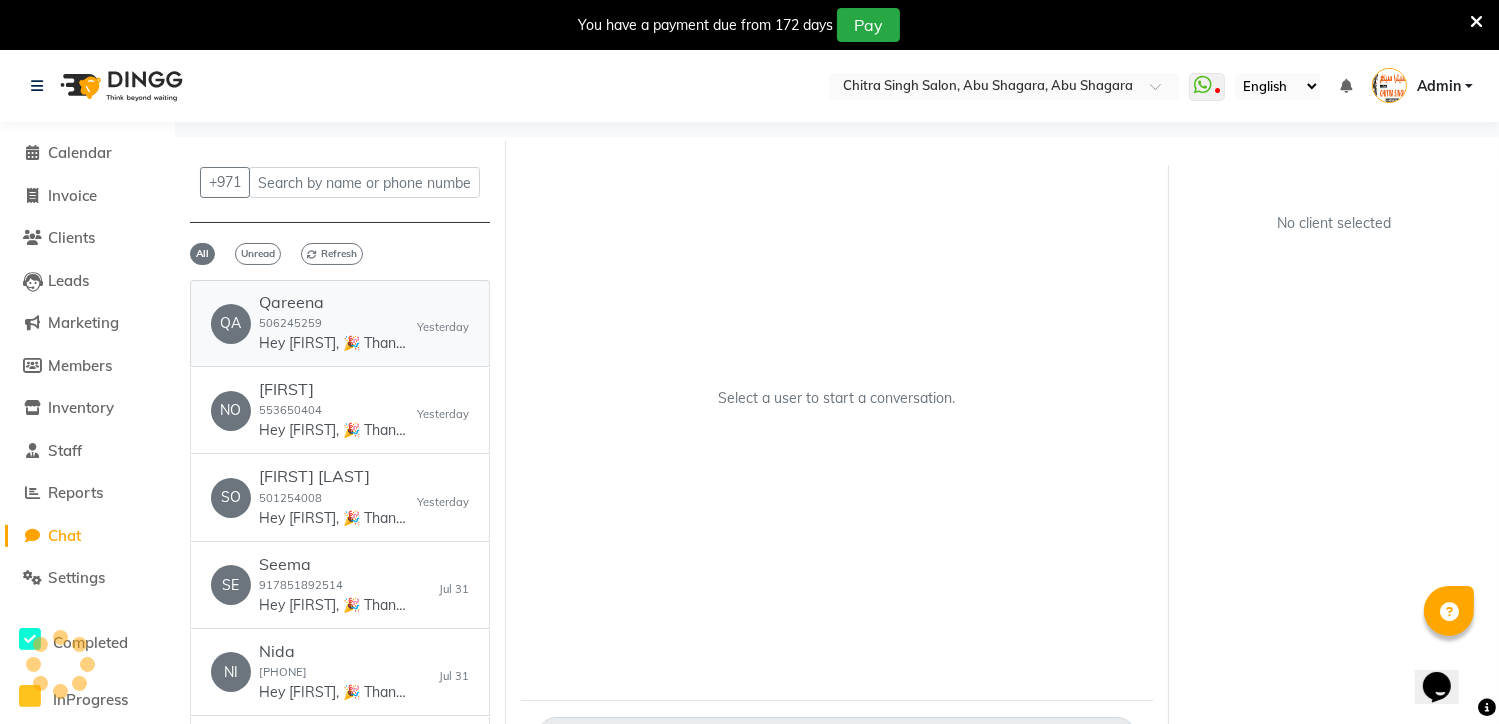 click on "506245259" 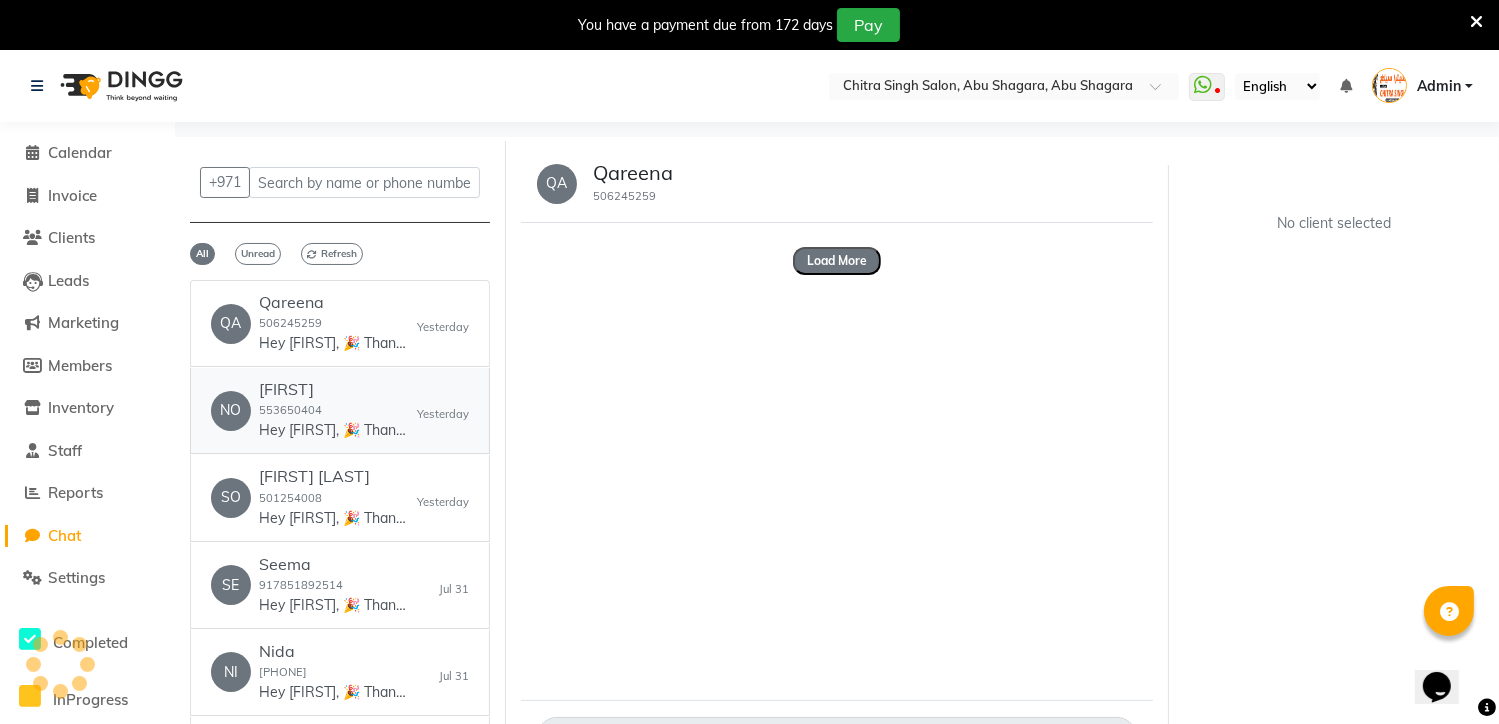 click on "553650404" 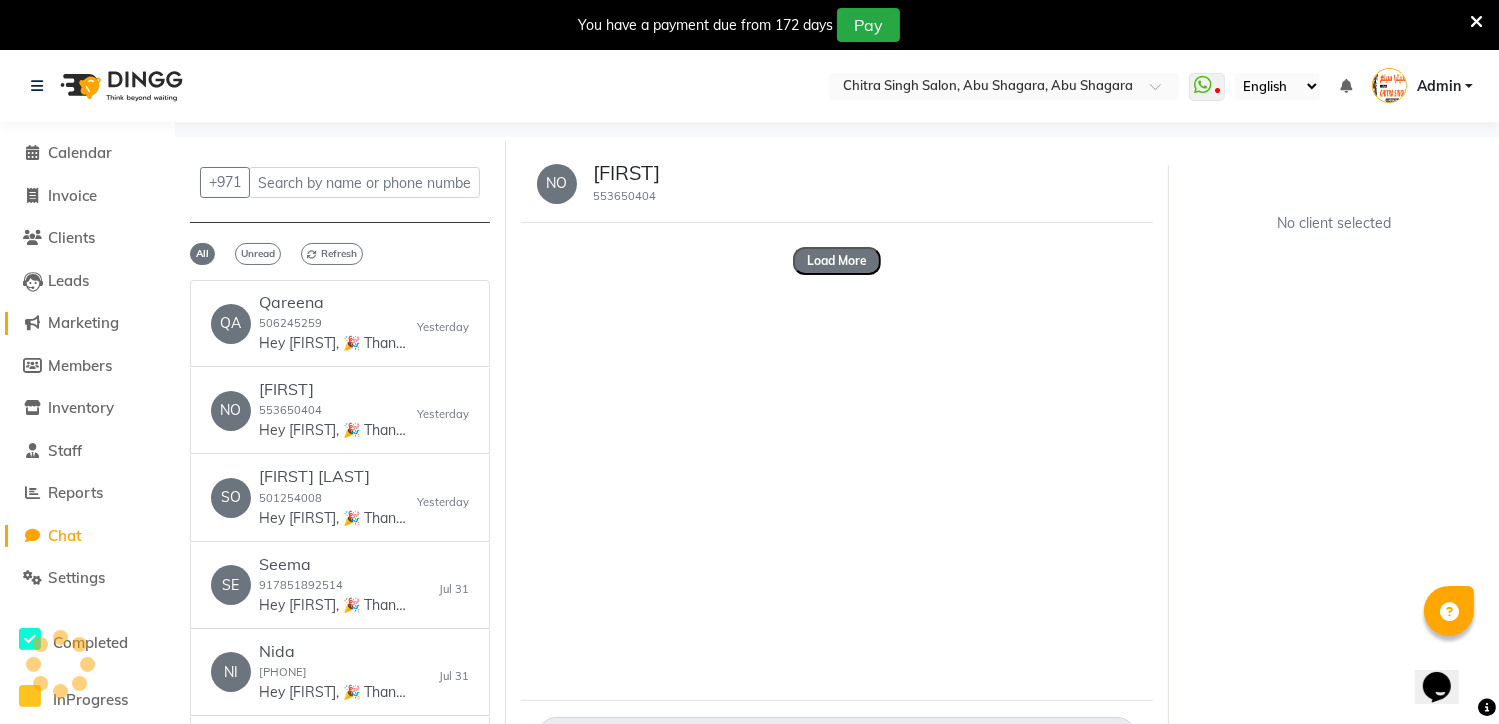 click on "Marketing" 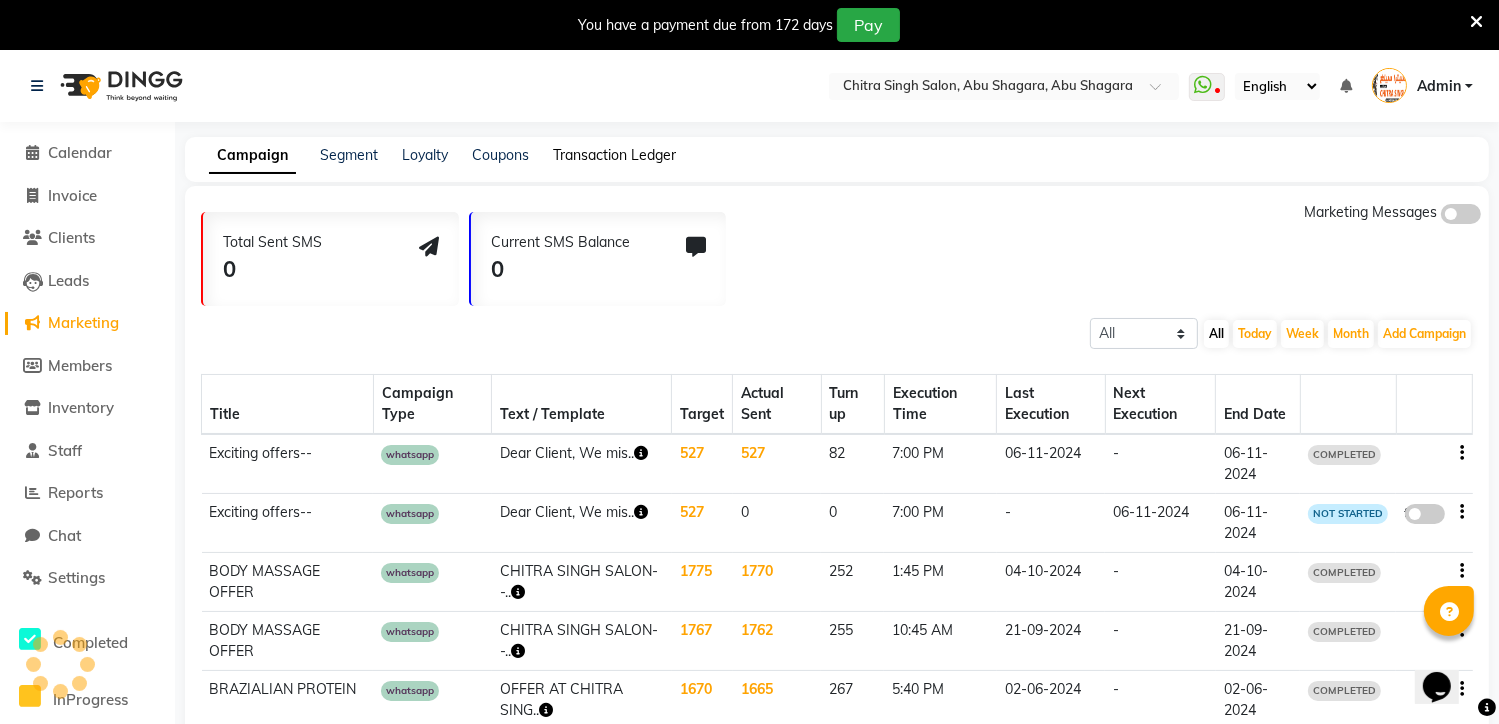 click on "Transaction Ledger" 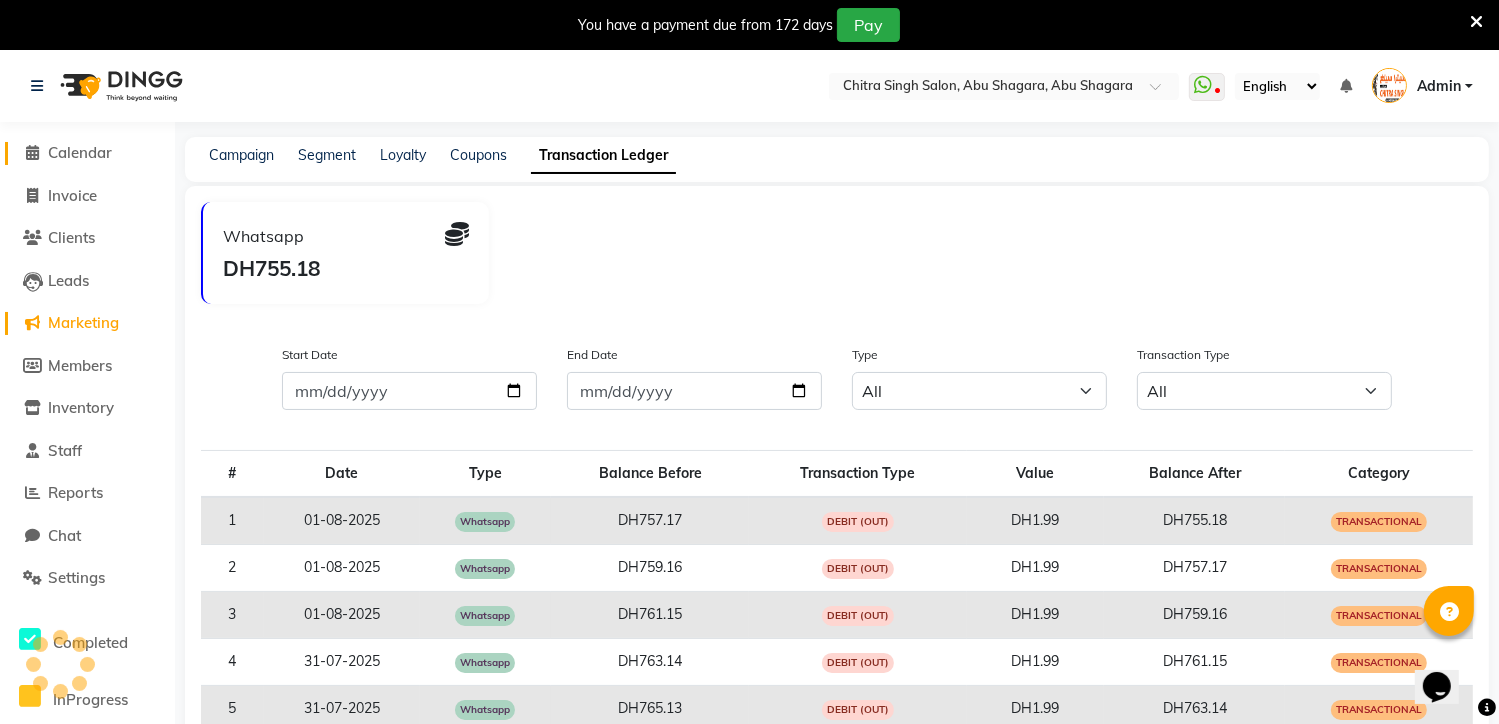 click 